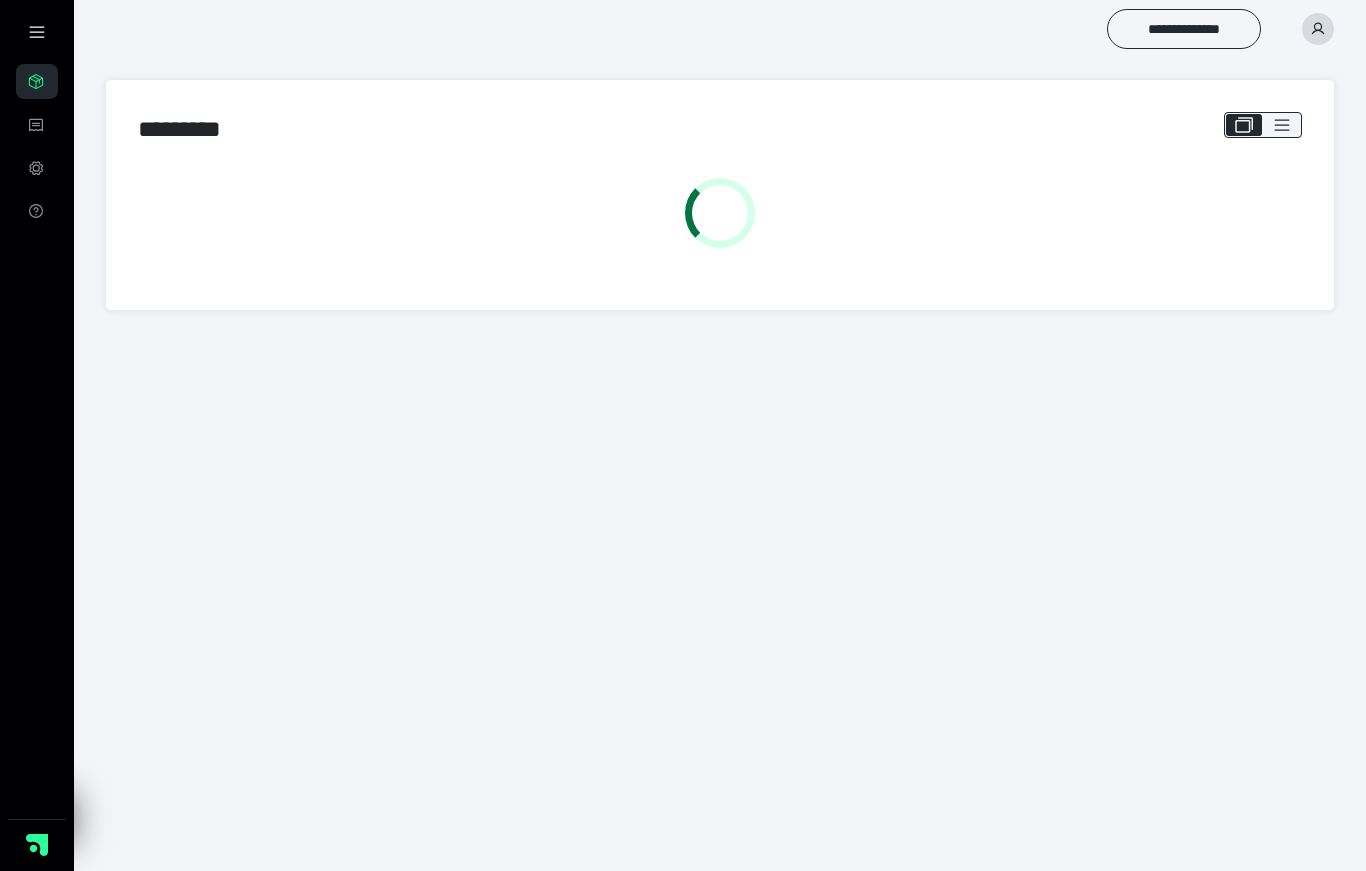 scroll, scrollTop: 0, scrollLeft: 0, axis: both 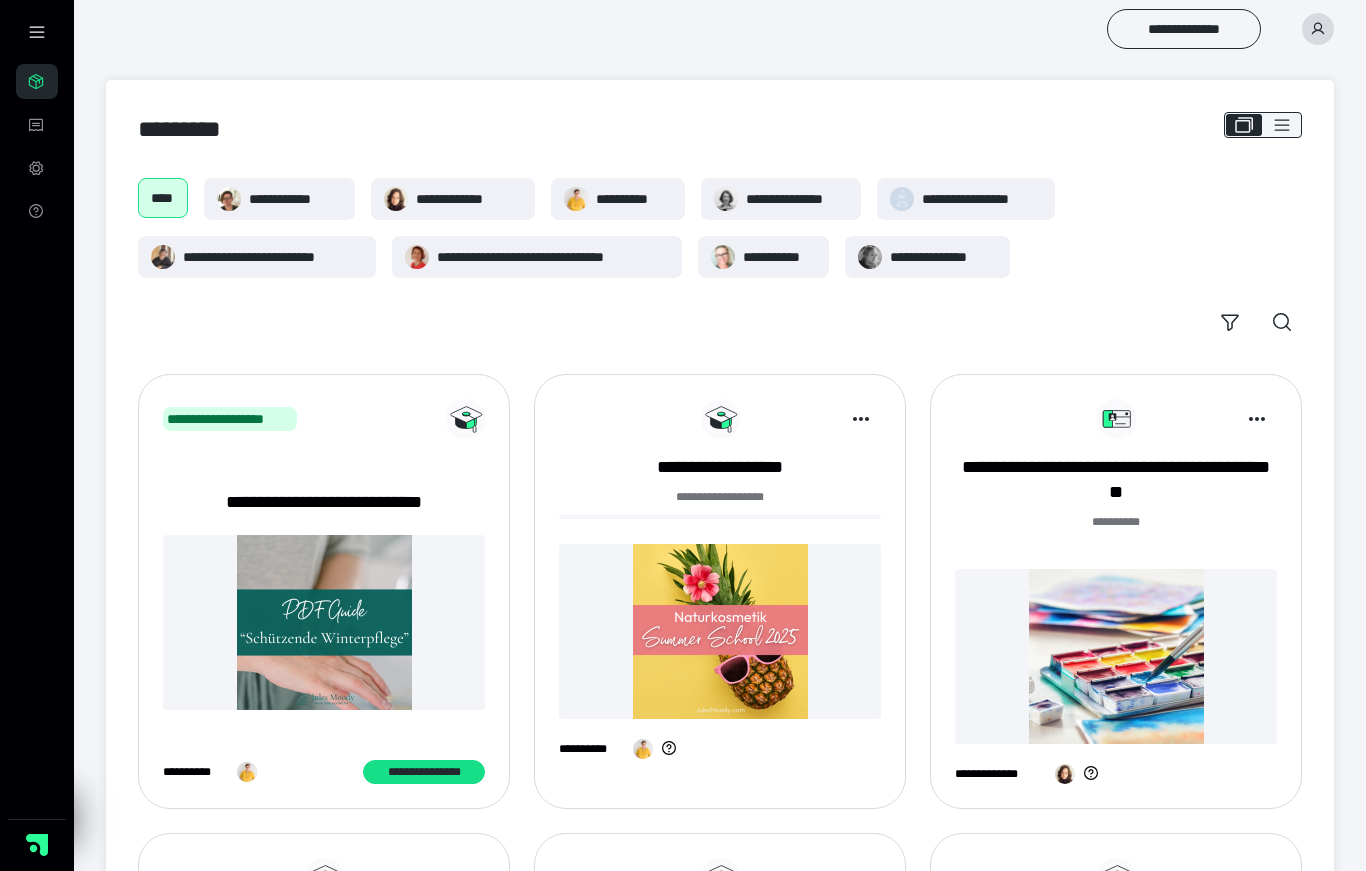 click on "**********" at bounding box center [453, 199] 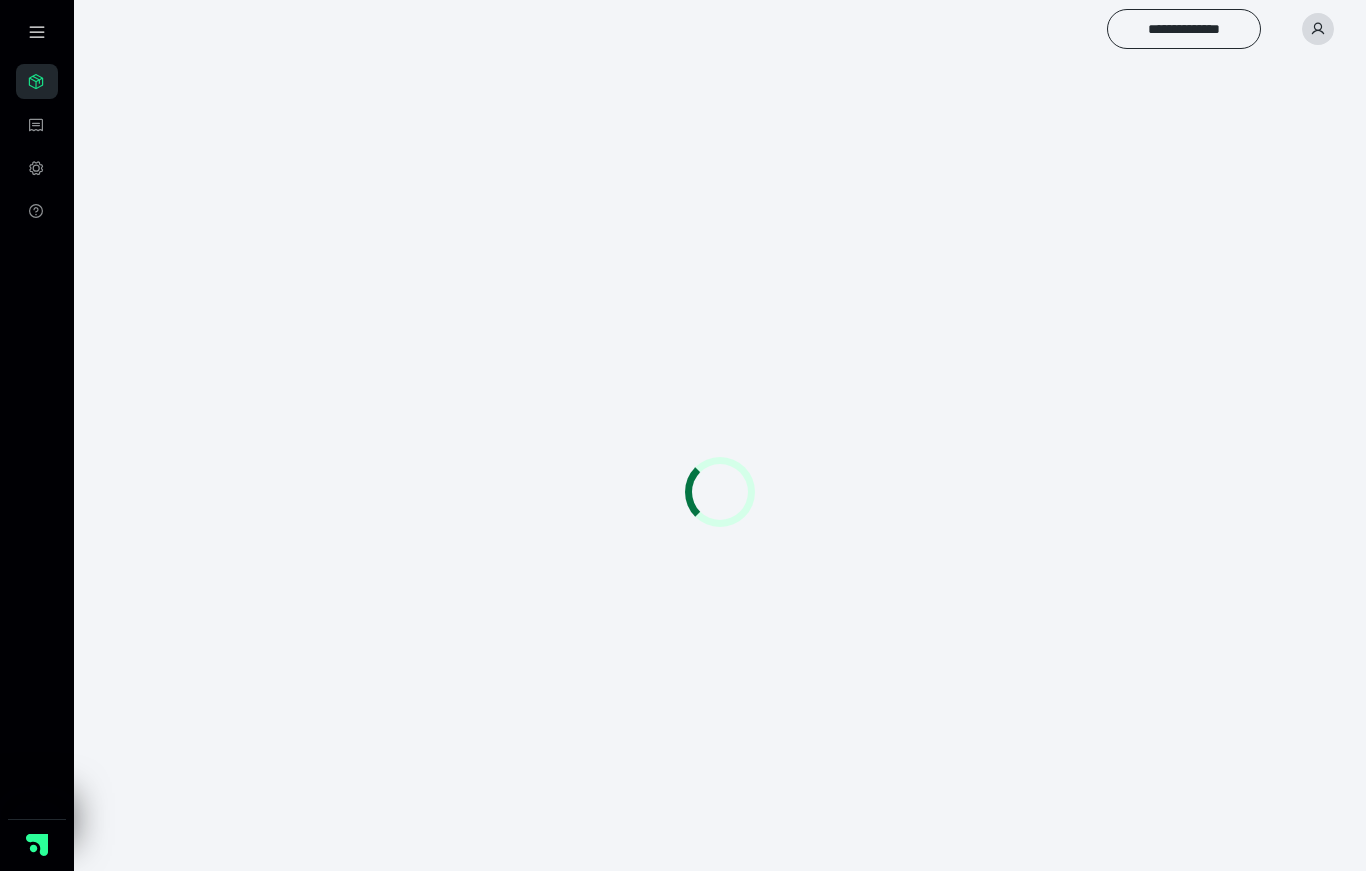 scroll, scrollTop: 0, scrollLeft: 0, axis: both 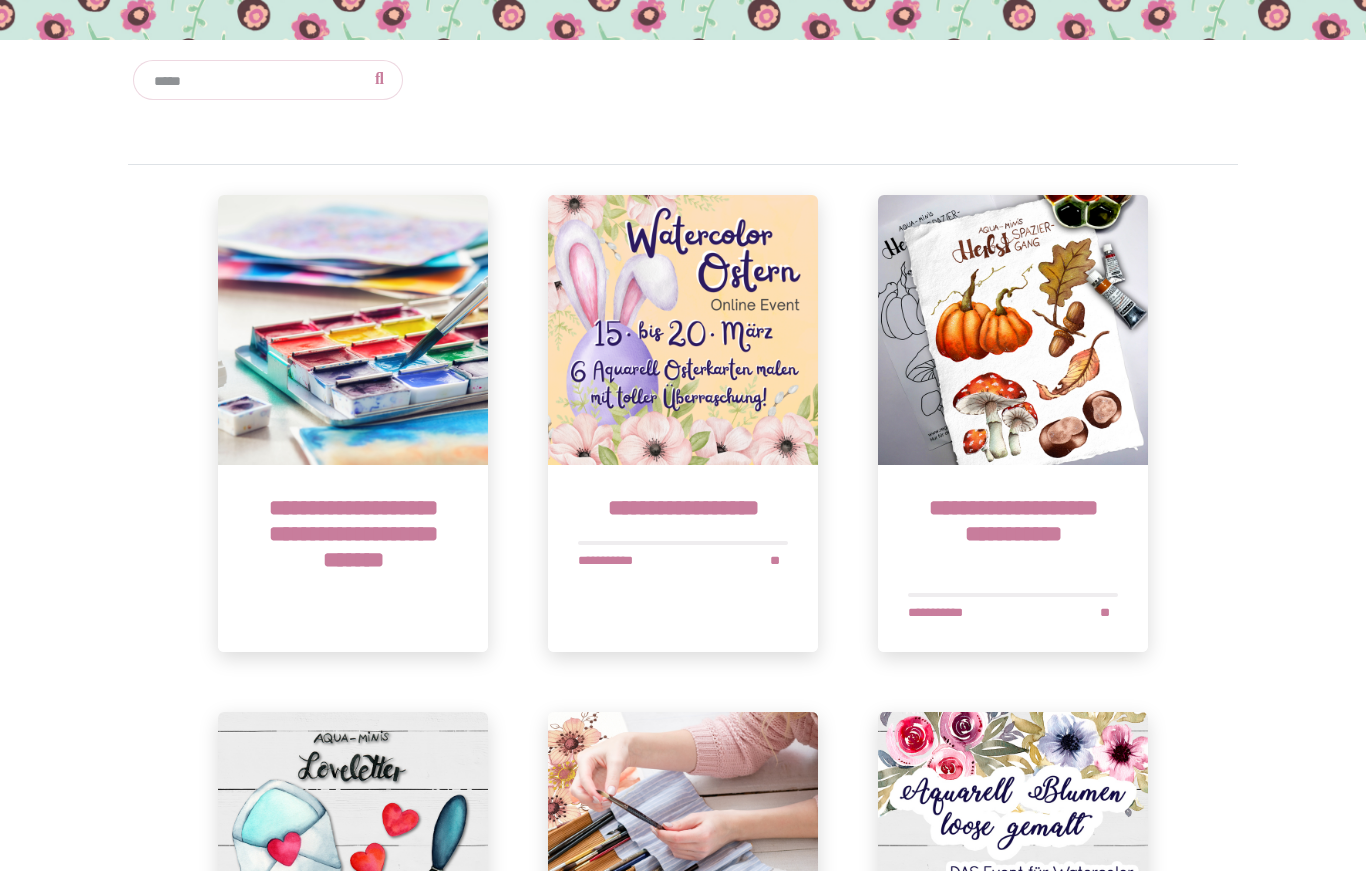 click at bounding box center [353, 330] 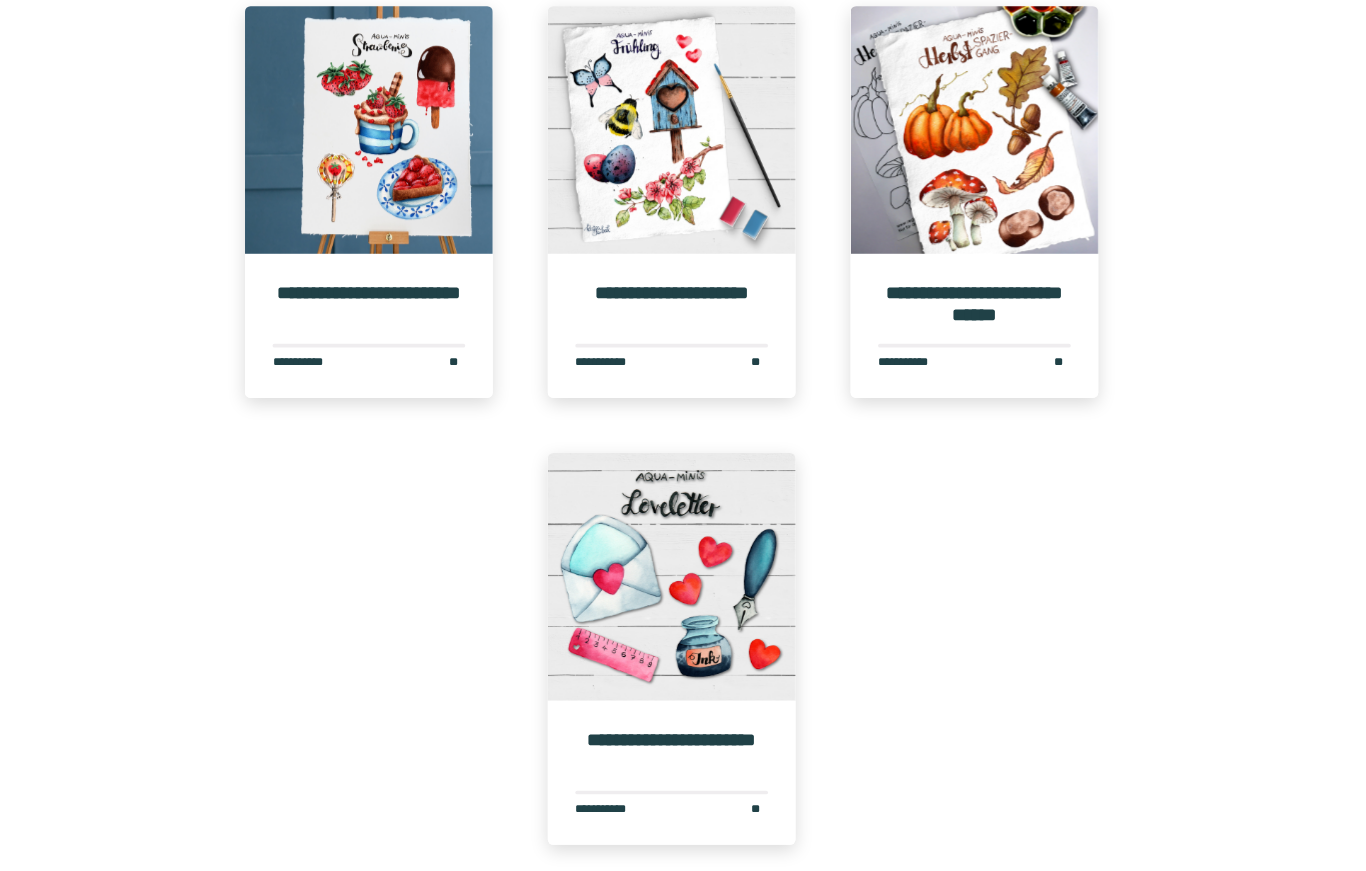 scroll, scrollTop: 6486, scrollLeft: 14, axis: both 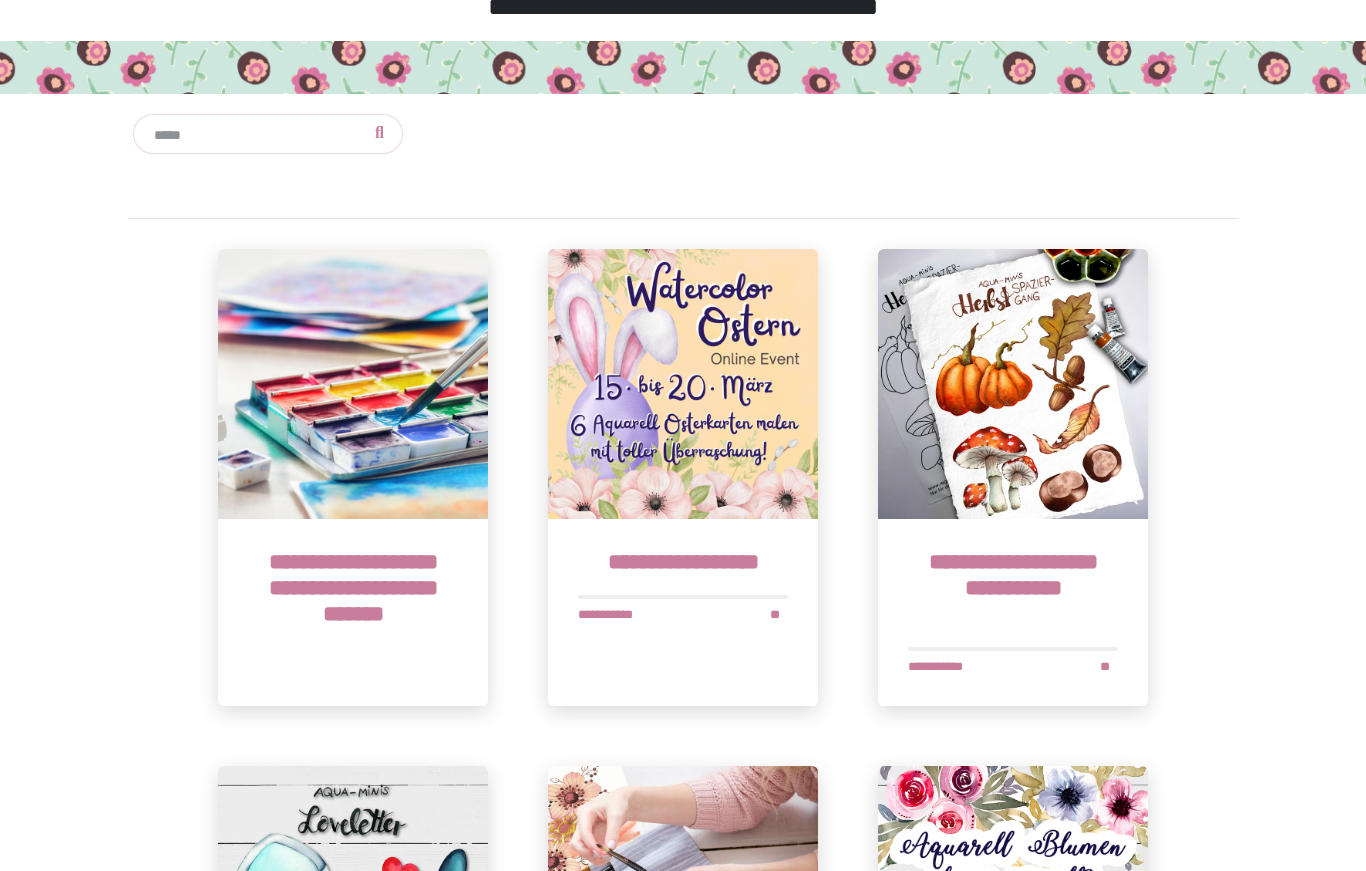 click at bounding box center [353, 384] 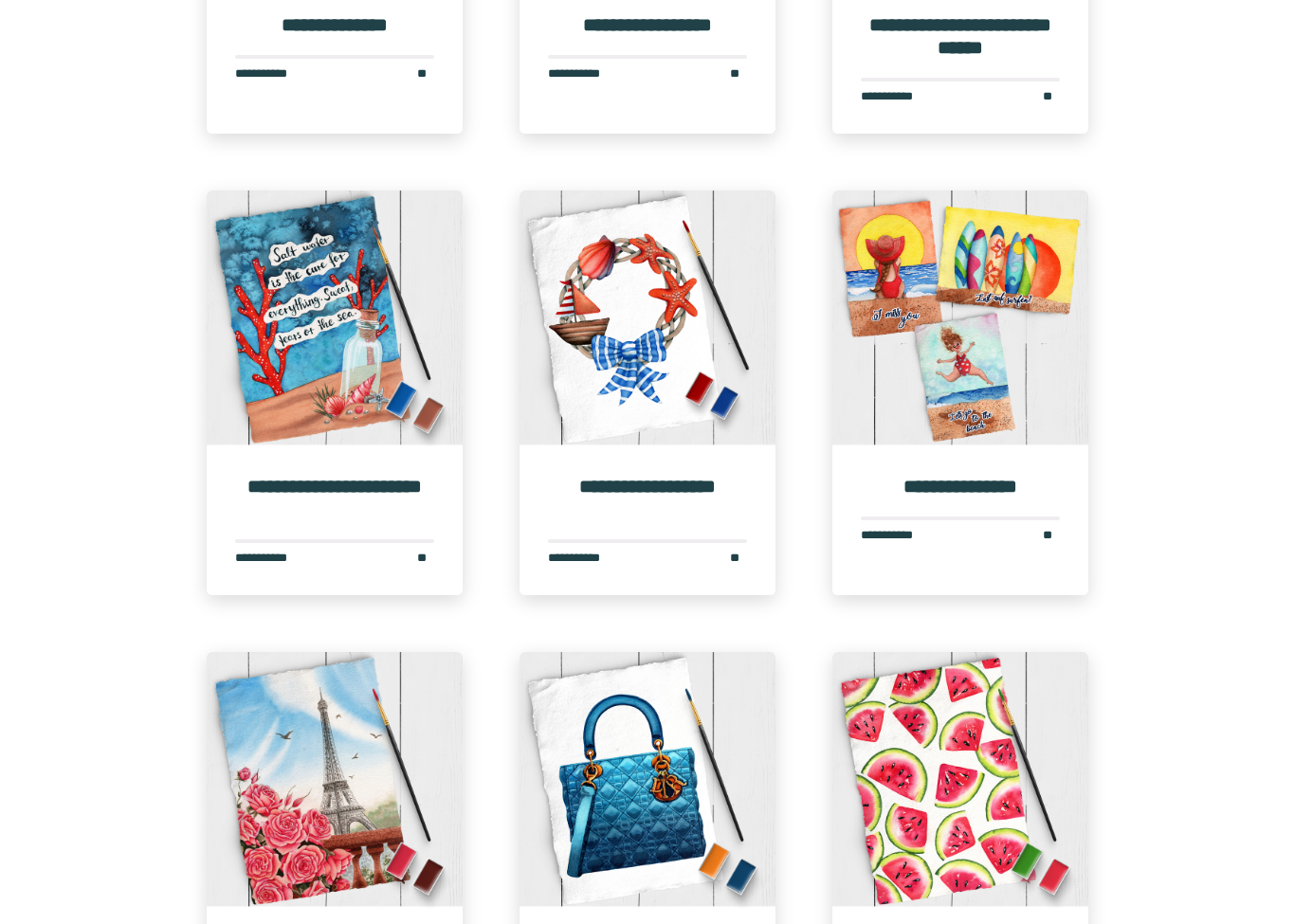 scroll, scrollTop: 3064, scrollLeft: 0, axis: vertical 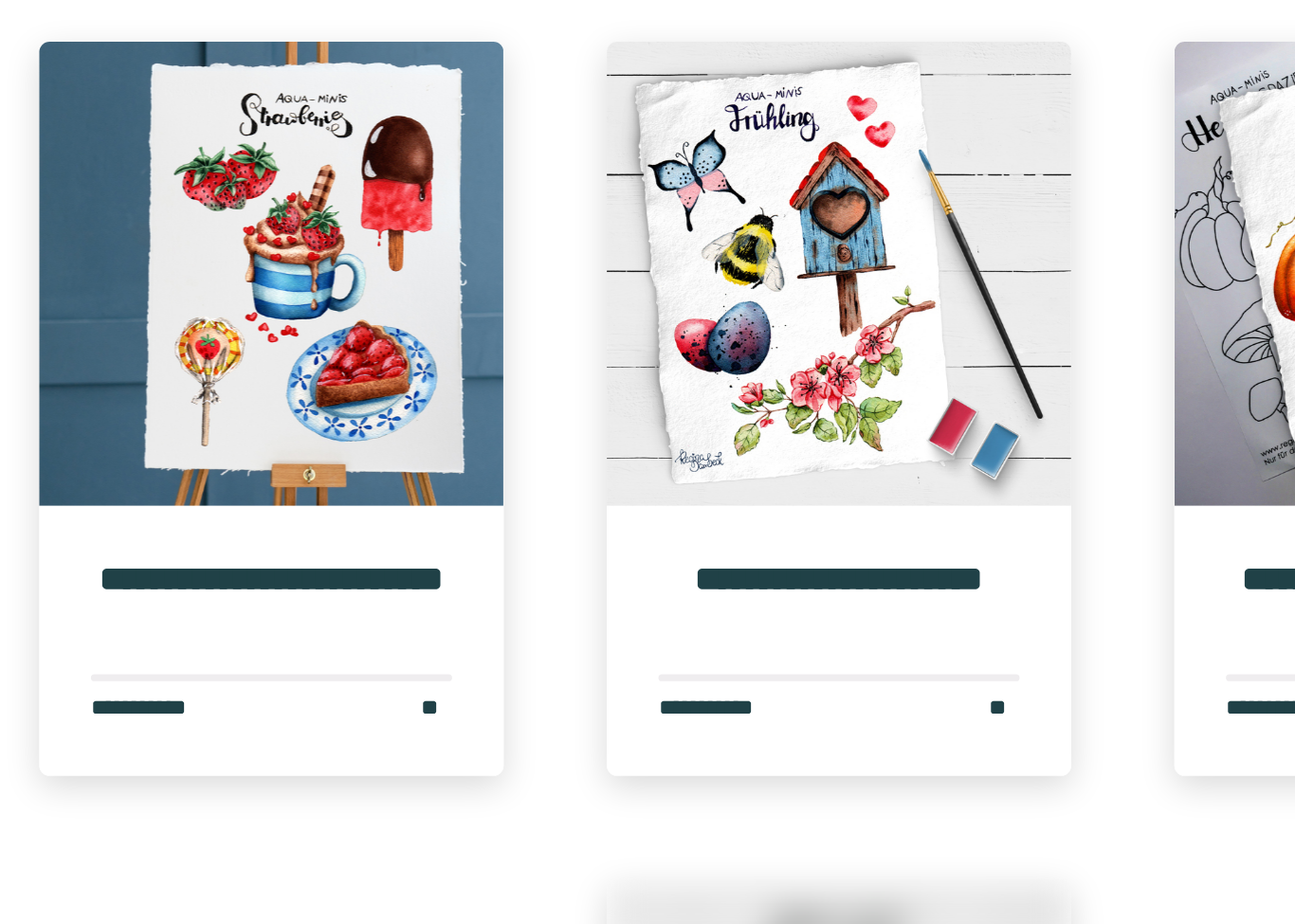 click at bounding box center (335, 553) 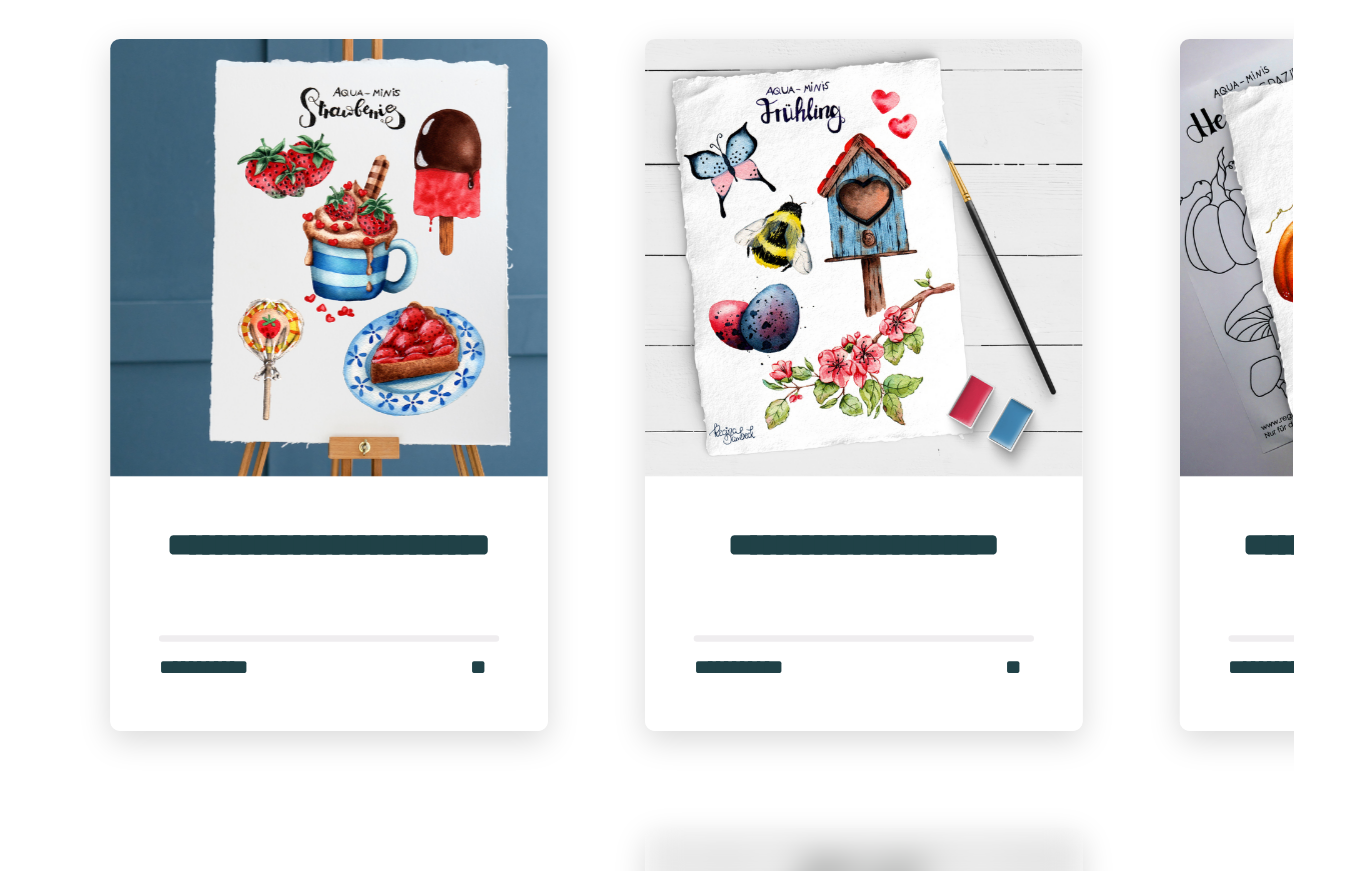scroll, scrollTop: 25, scrollLeft: 0, axis: vertical 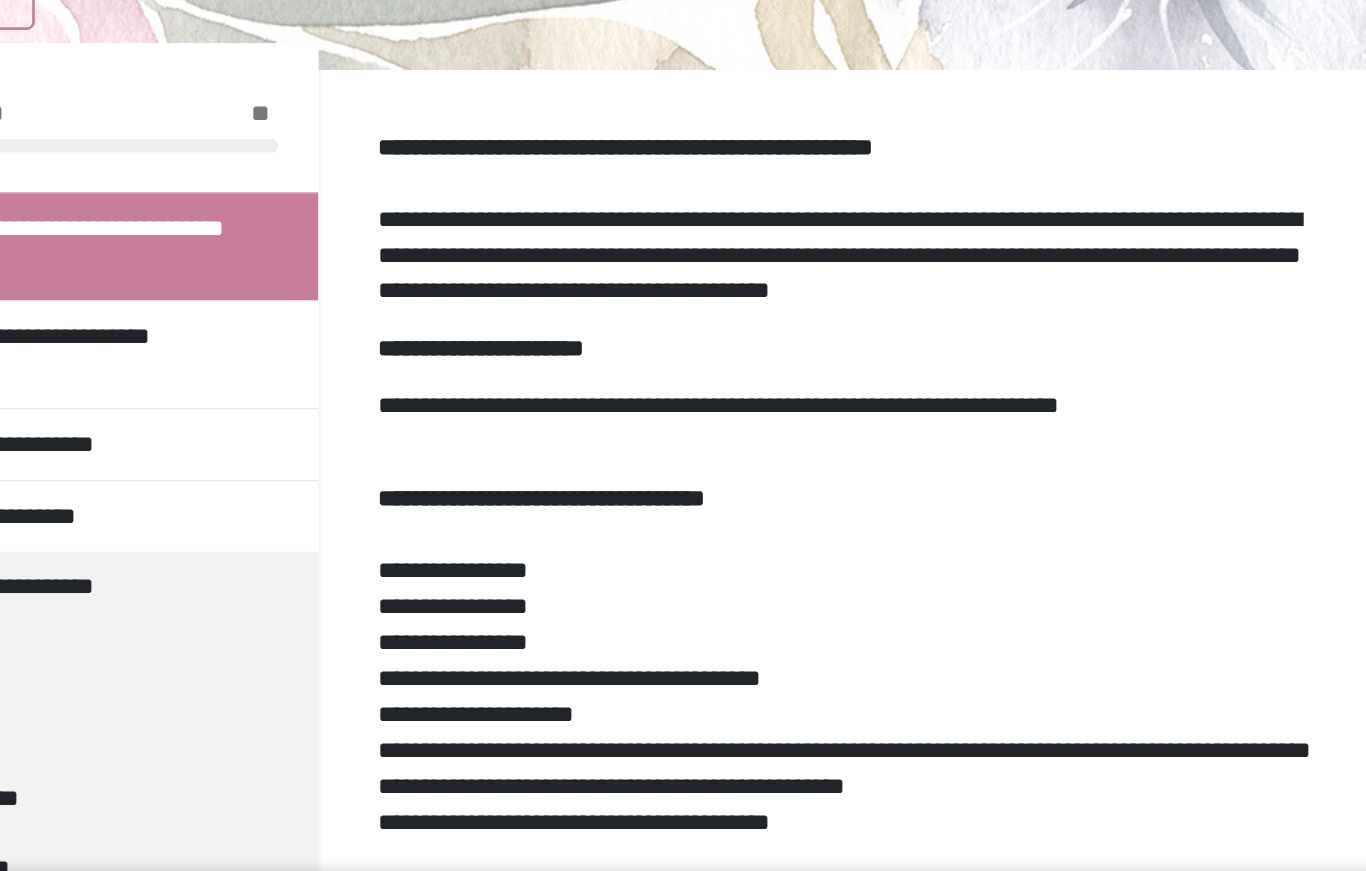 click on "**********" at bounding box center [874, 987] 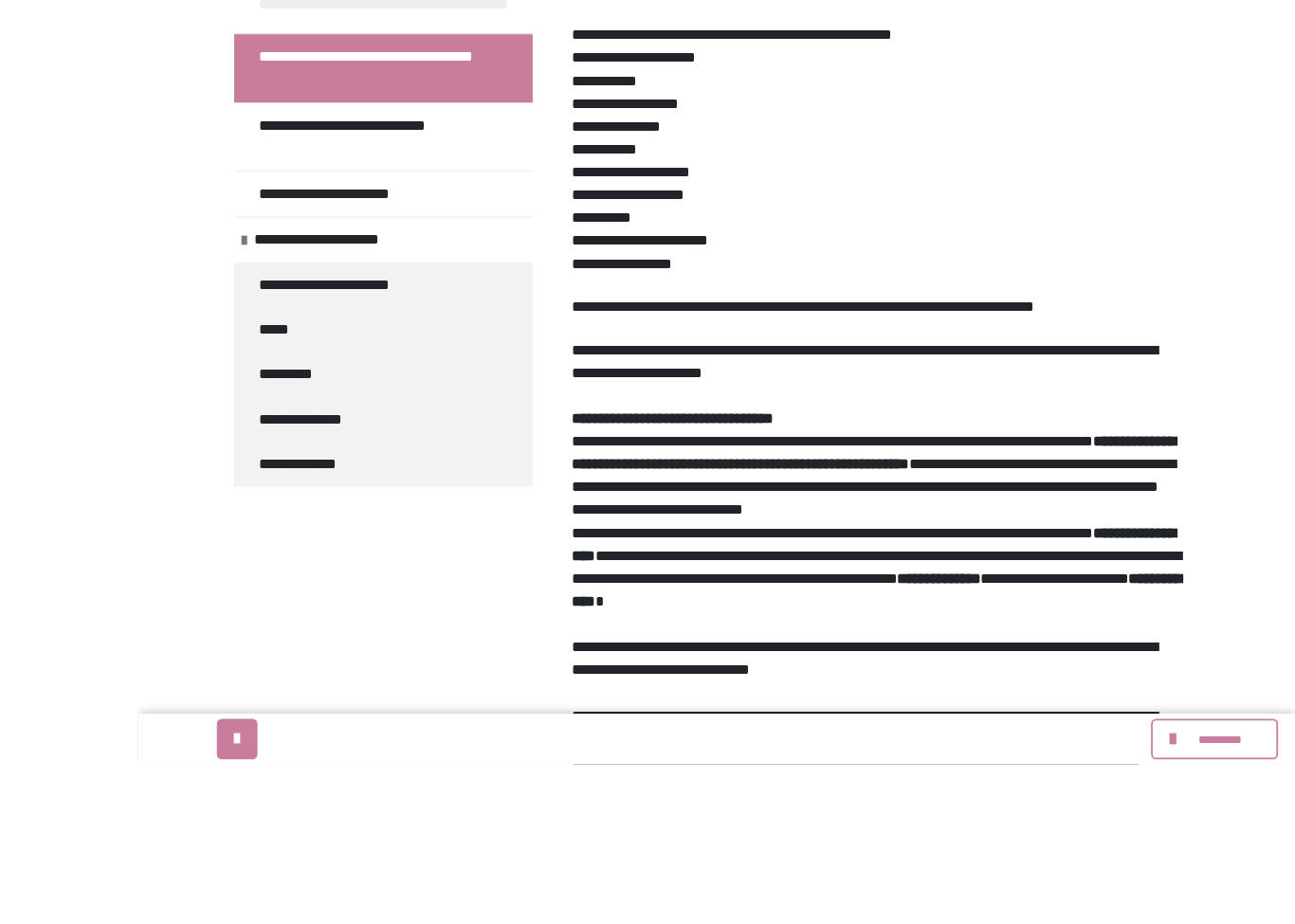 scroll, scrollTop: 976, scrollLeft: 0, axis: vertical 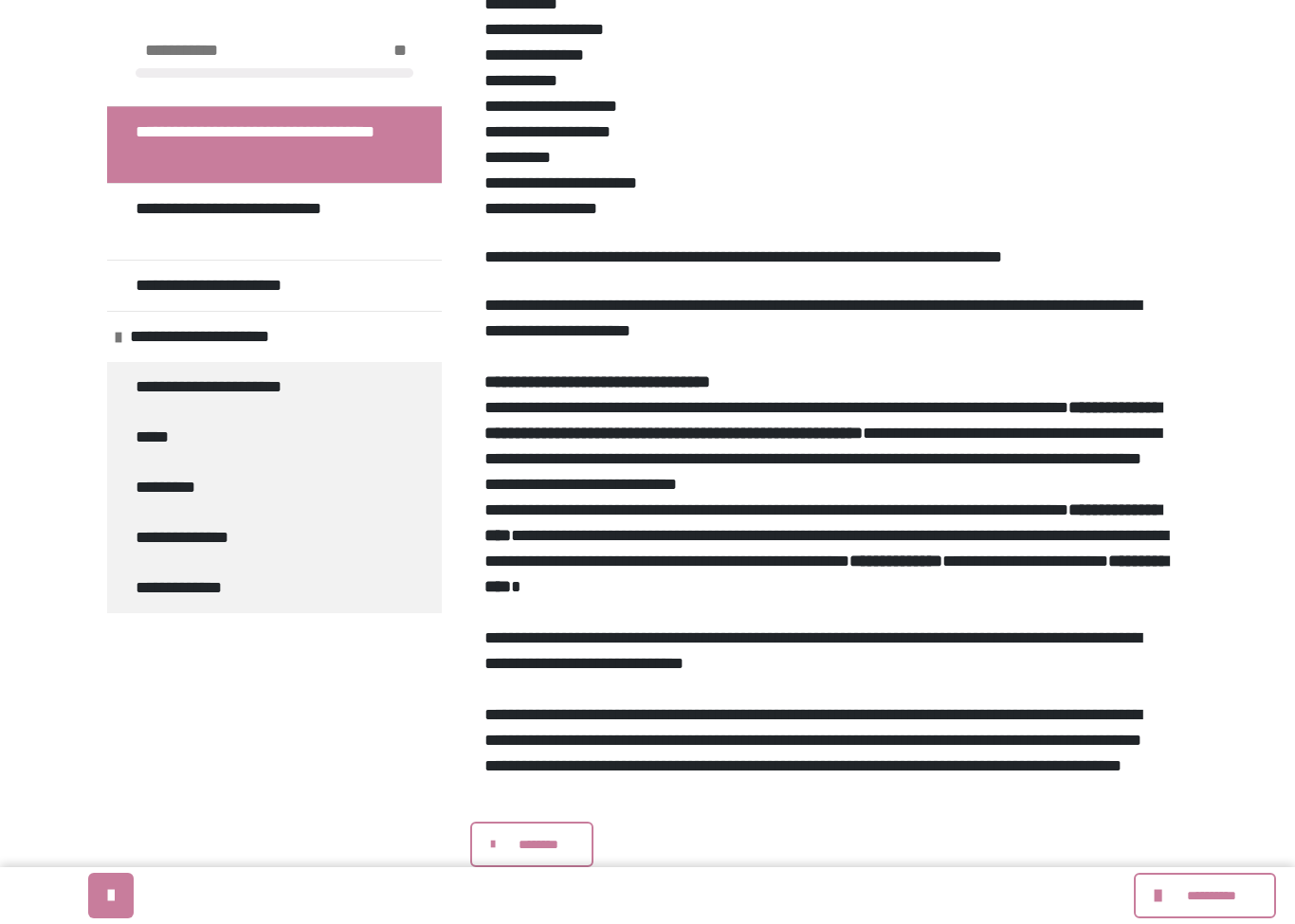 click on "**********" at bounding box center [230, 387] 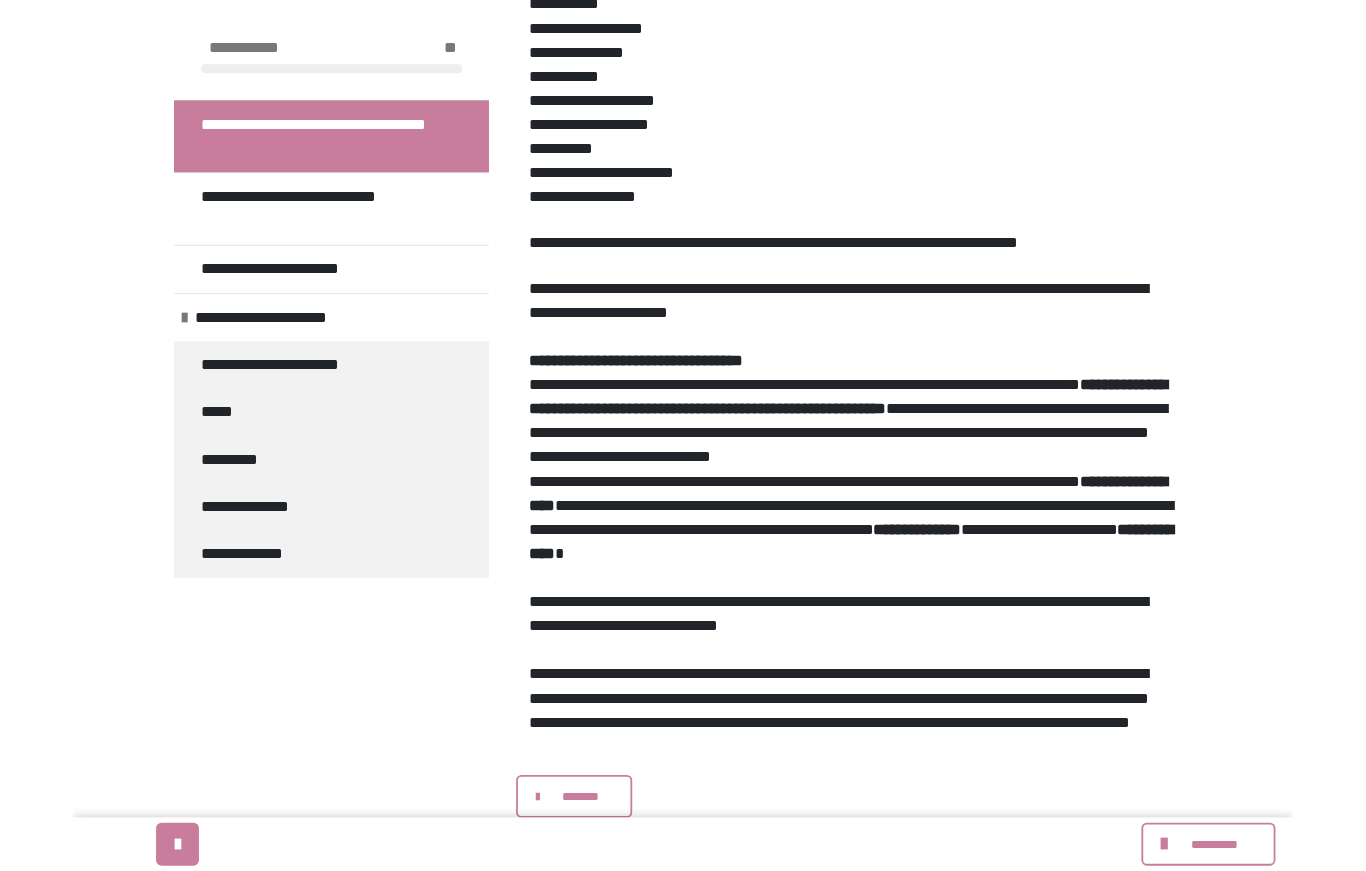 scroll, scrollTop: 418, scrollLeft: 0, axis: vertical 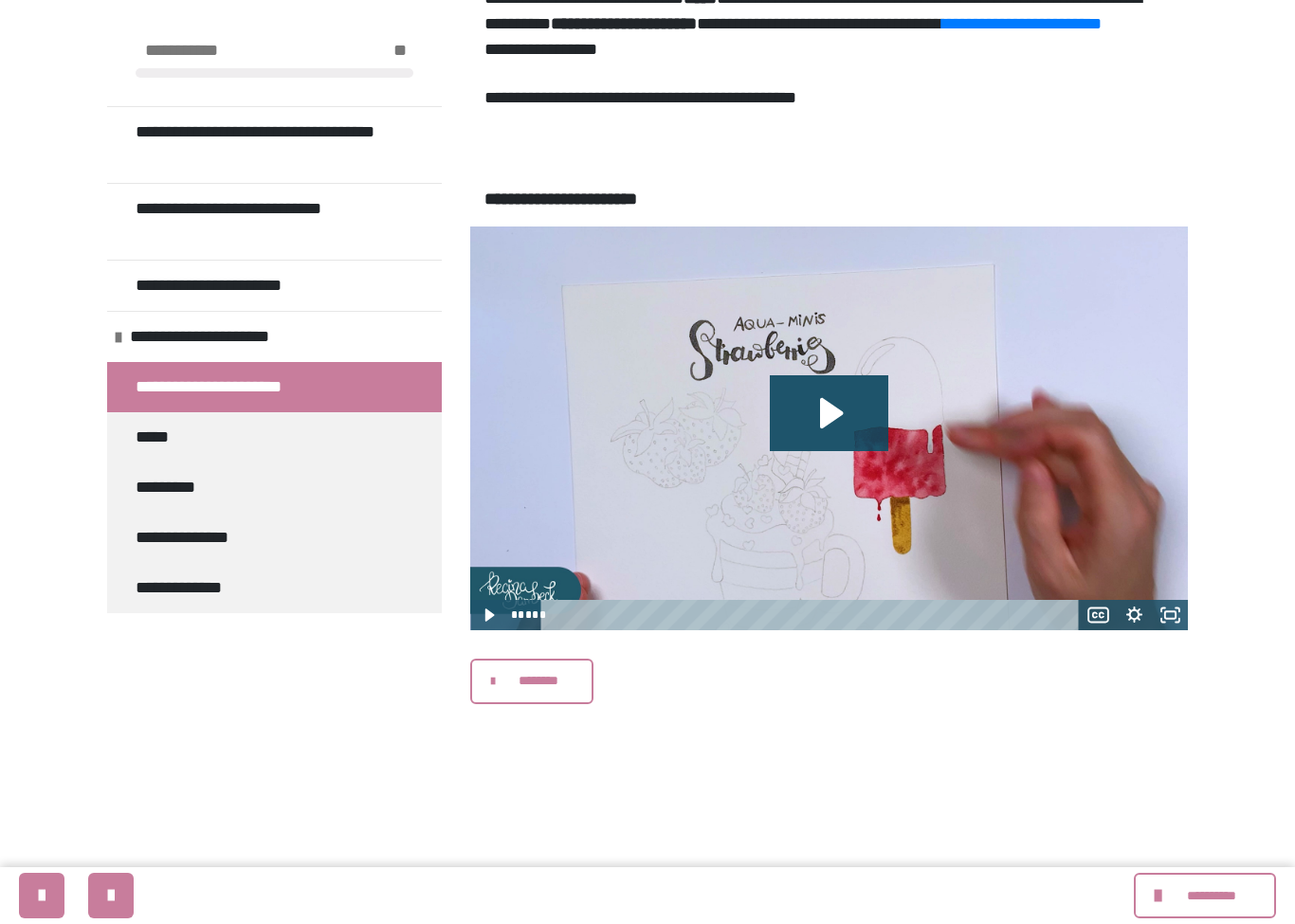 click on "*****" at bounding box center (153, 437) 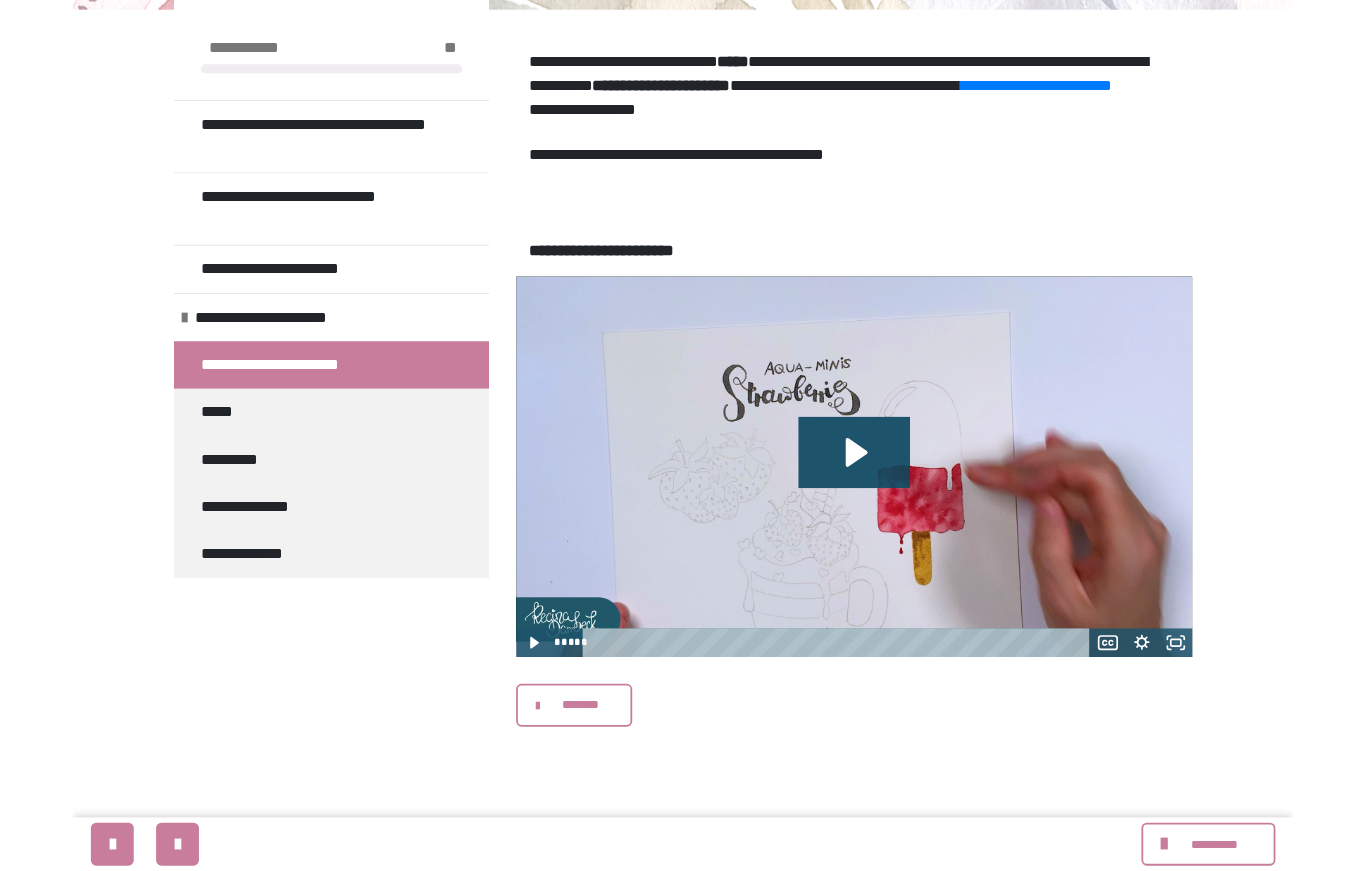 scroll, scrollTop: 384, scrollLeft: 0, axis: vertical 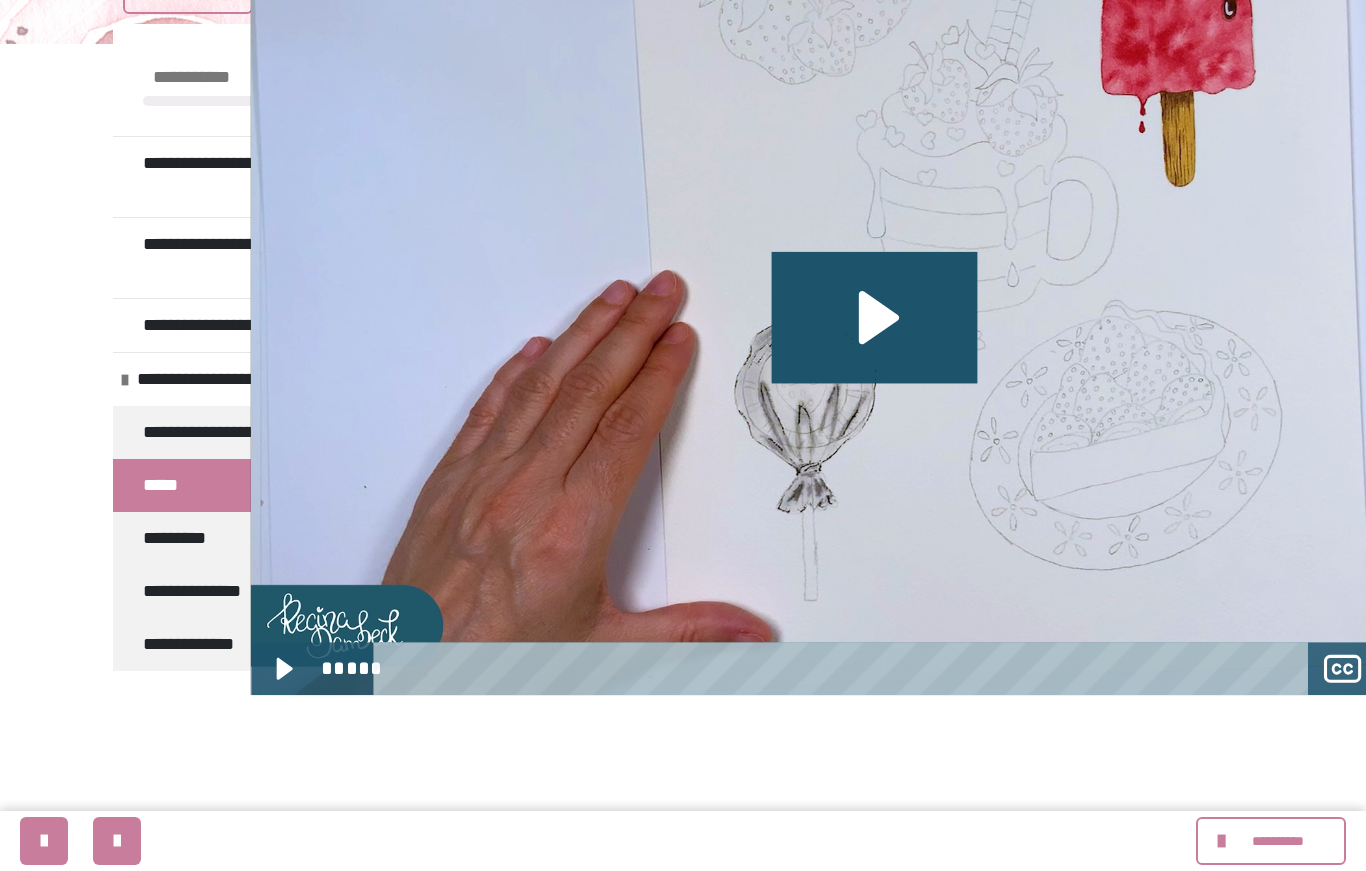 click on "*********" at bounding box center (190, 538) 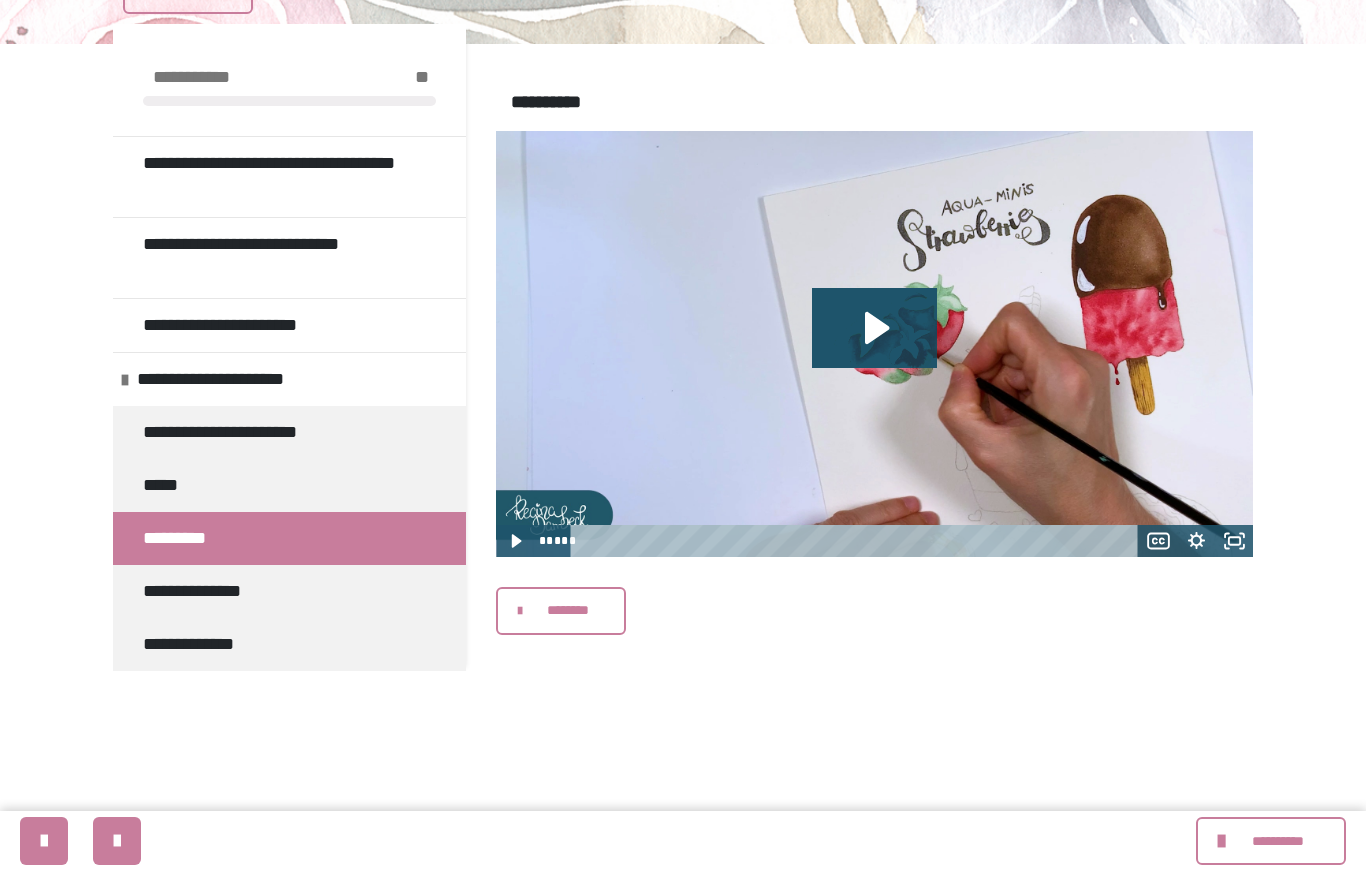 click on "**********" at bounding box center (289, 591) 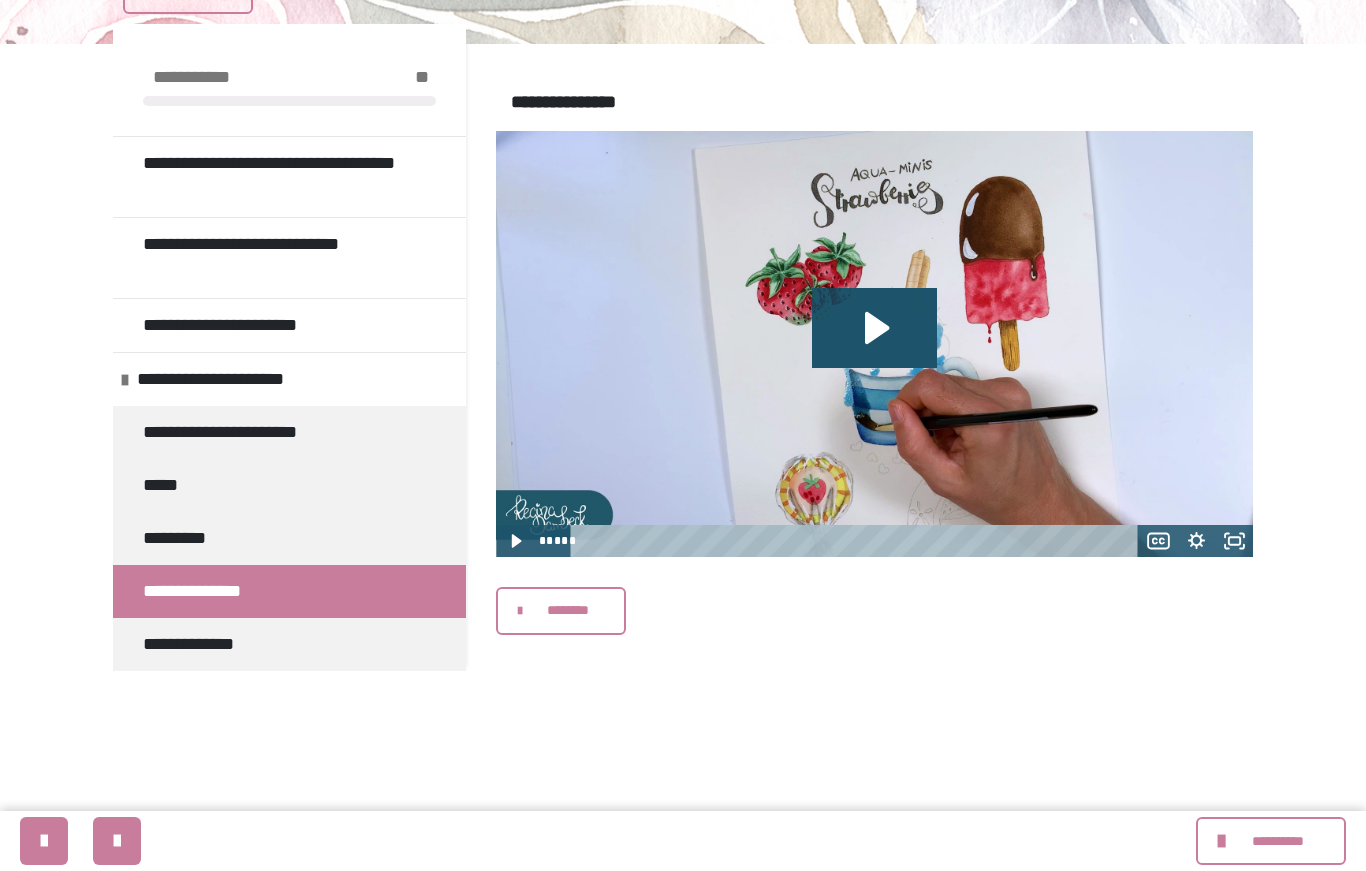click on "**********" at bounding box center [289, 644] 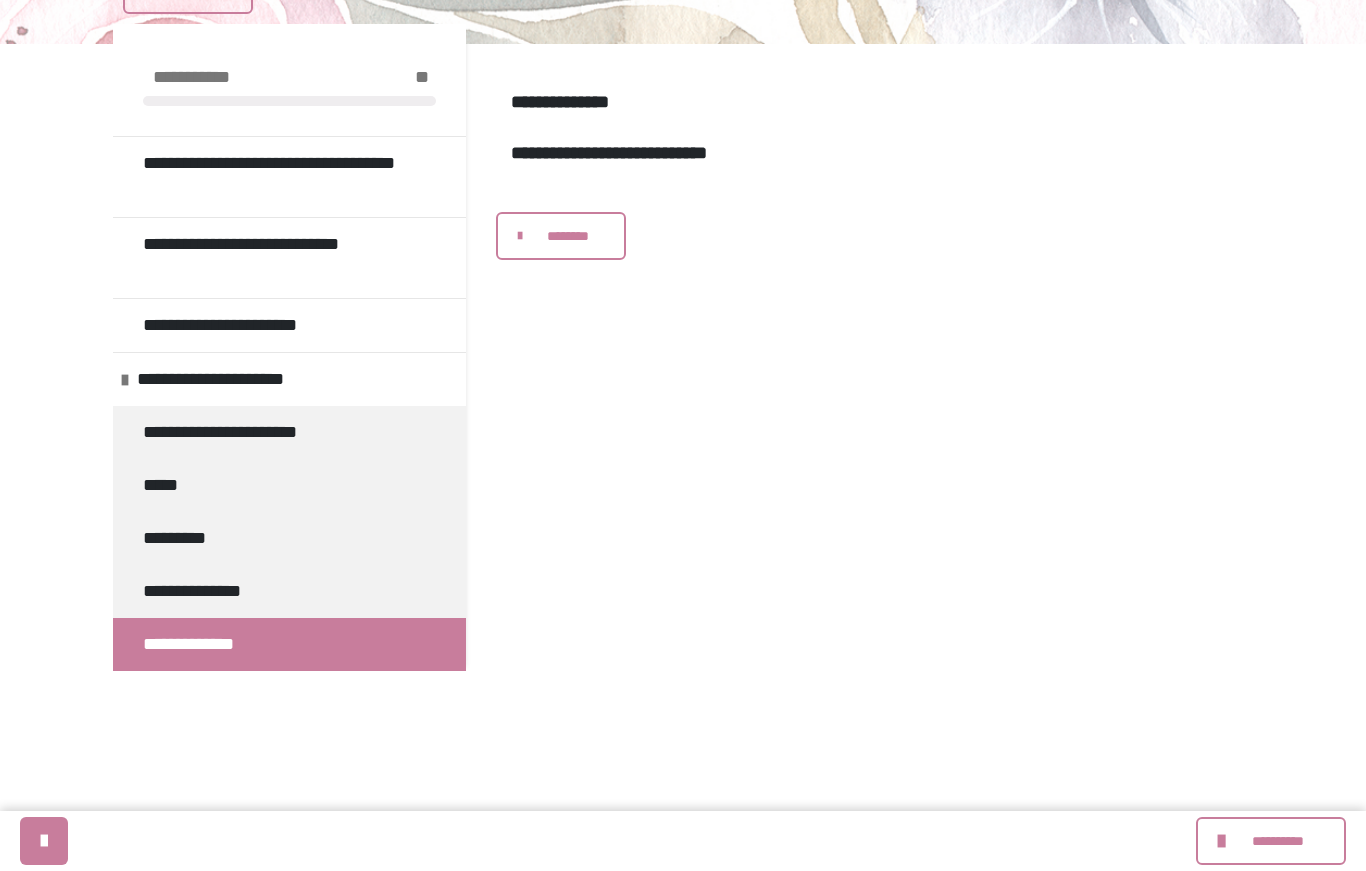 click on "**********" at bounding box center [214, 591] 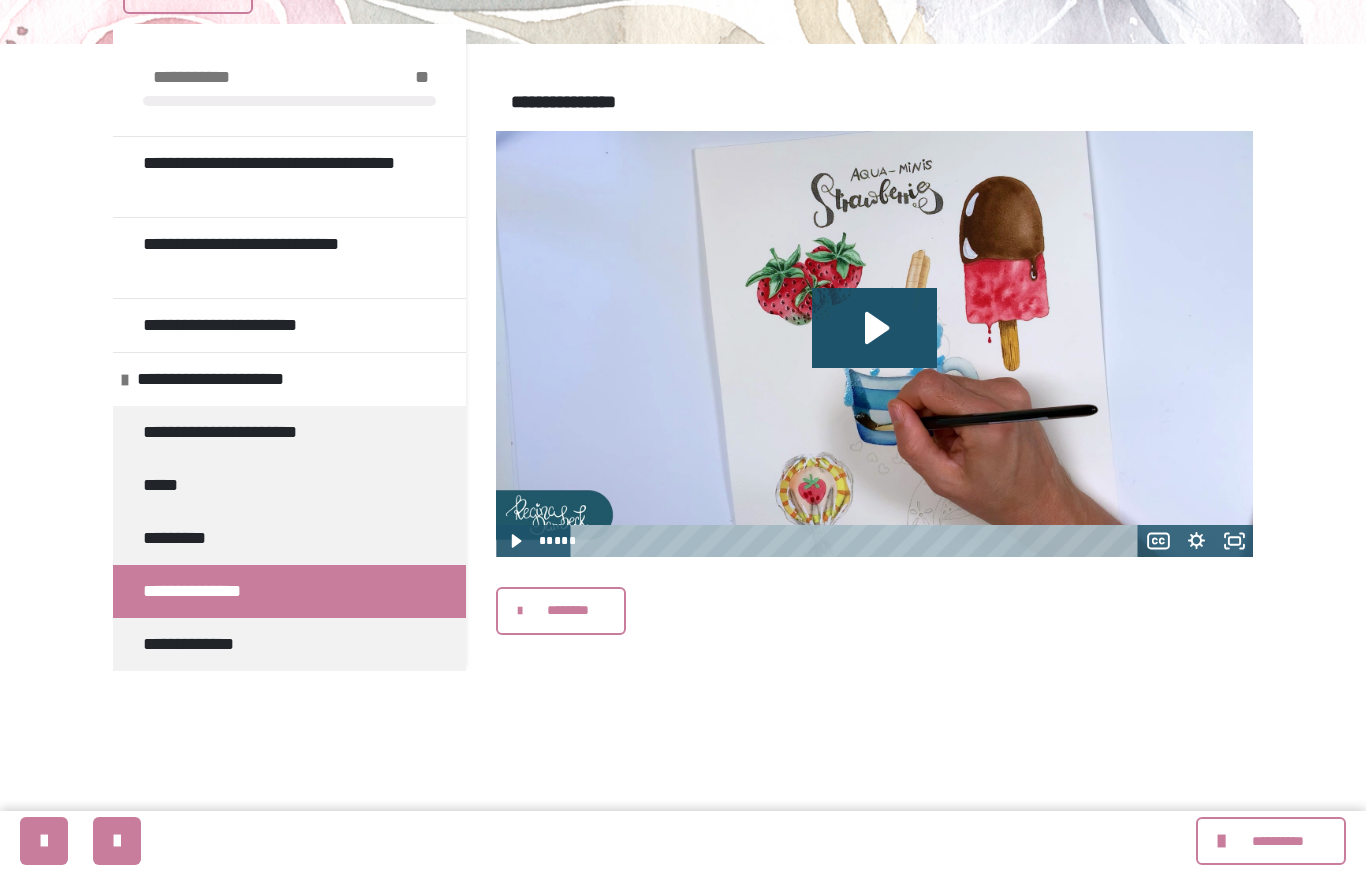 click on "*********" at bounding box center [190, 538] 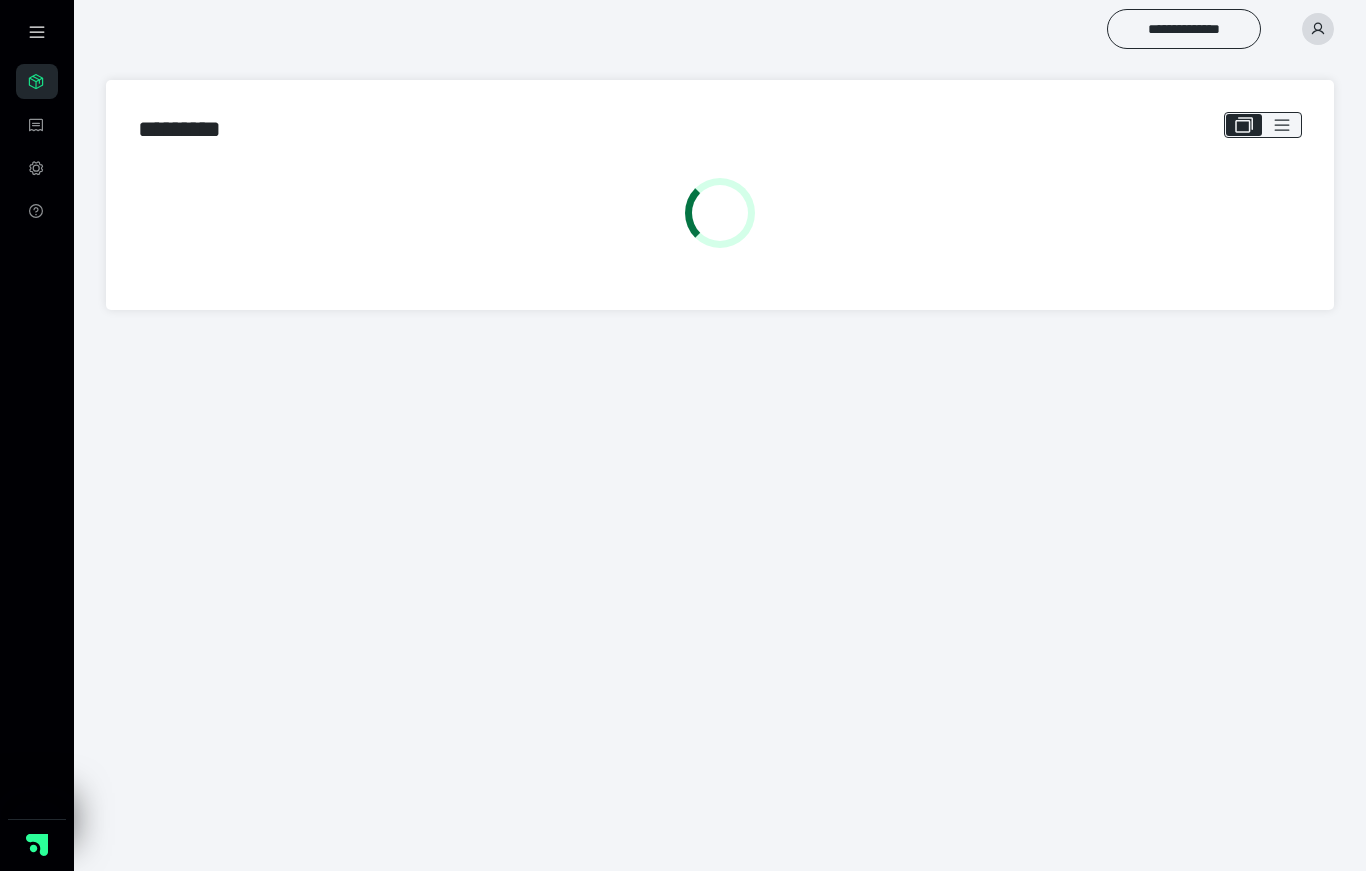 scroll, scrollTop: 0, scrollLeft: 0, axis: both 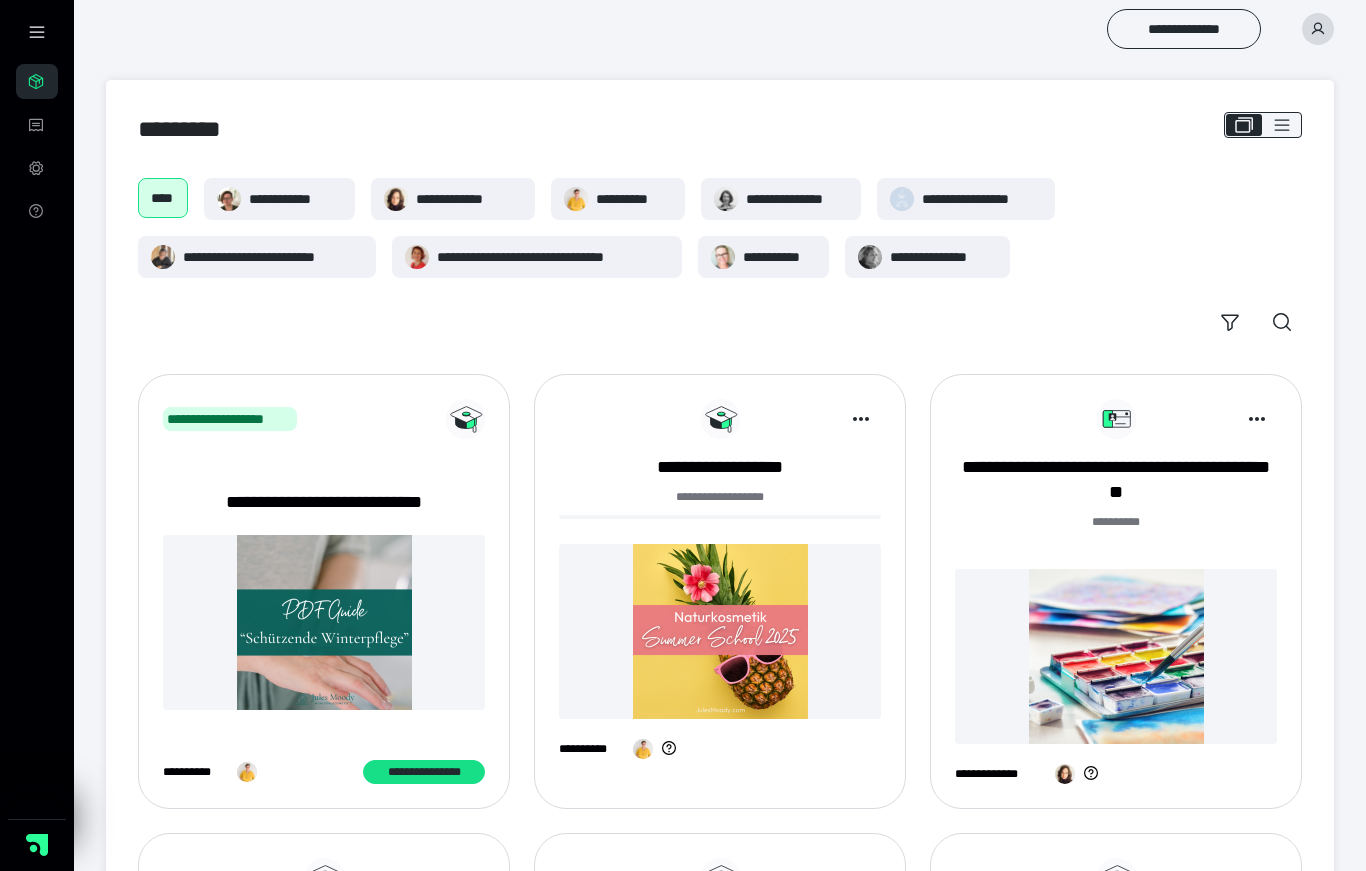 click on "**********" at bounding box center [469, 199] 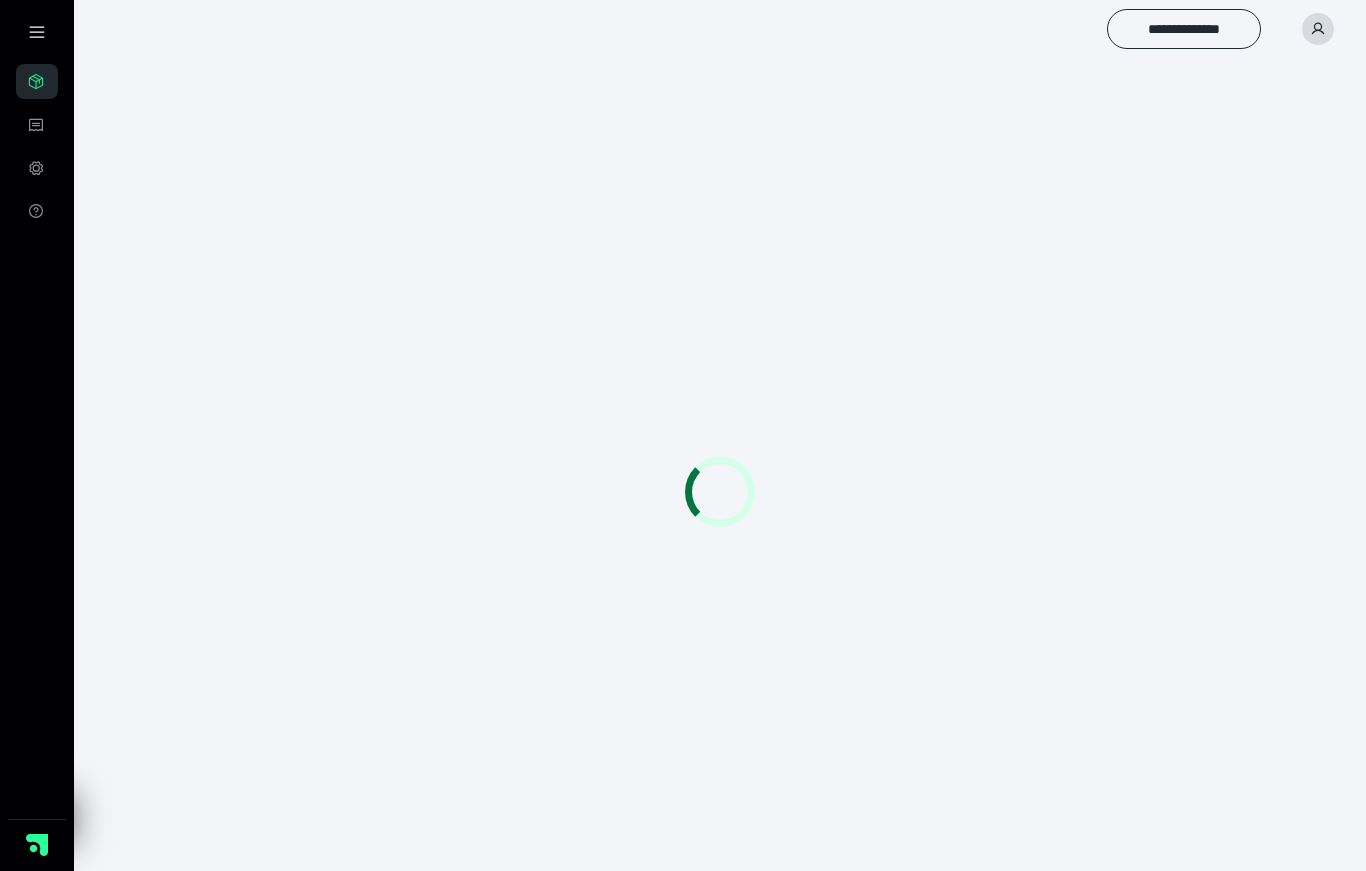 scroll, scrollTop: 0, scrollLeft: 0, axis: both 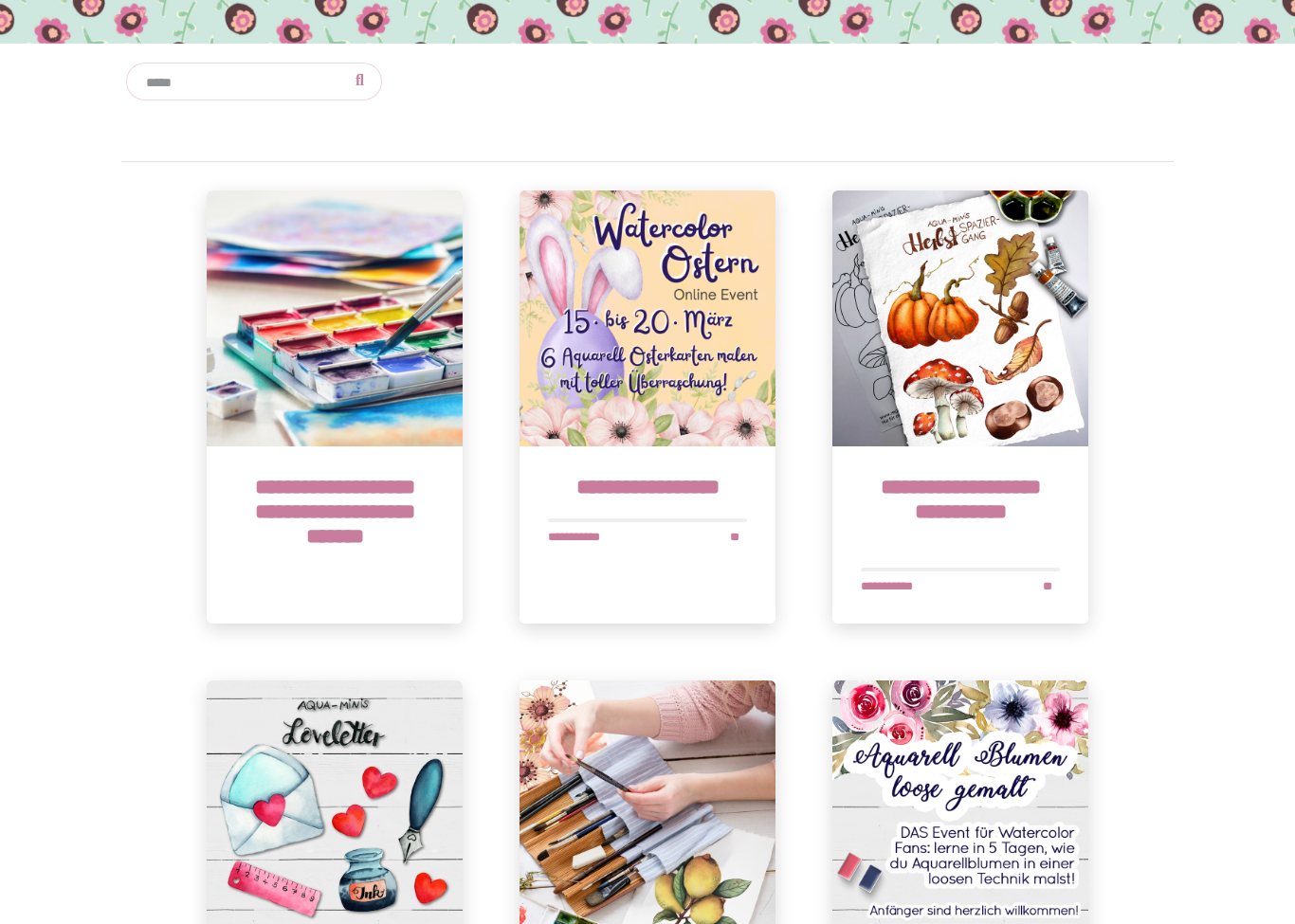 click at bounding box center (335, 318) 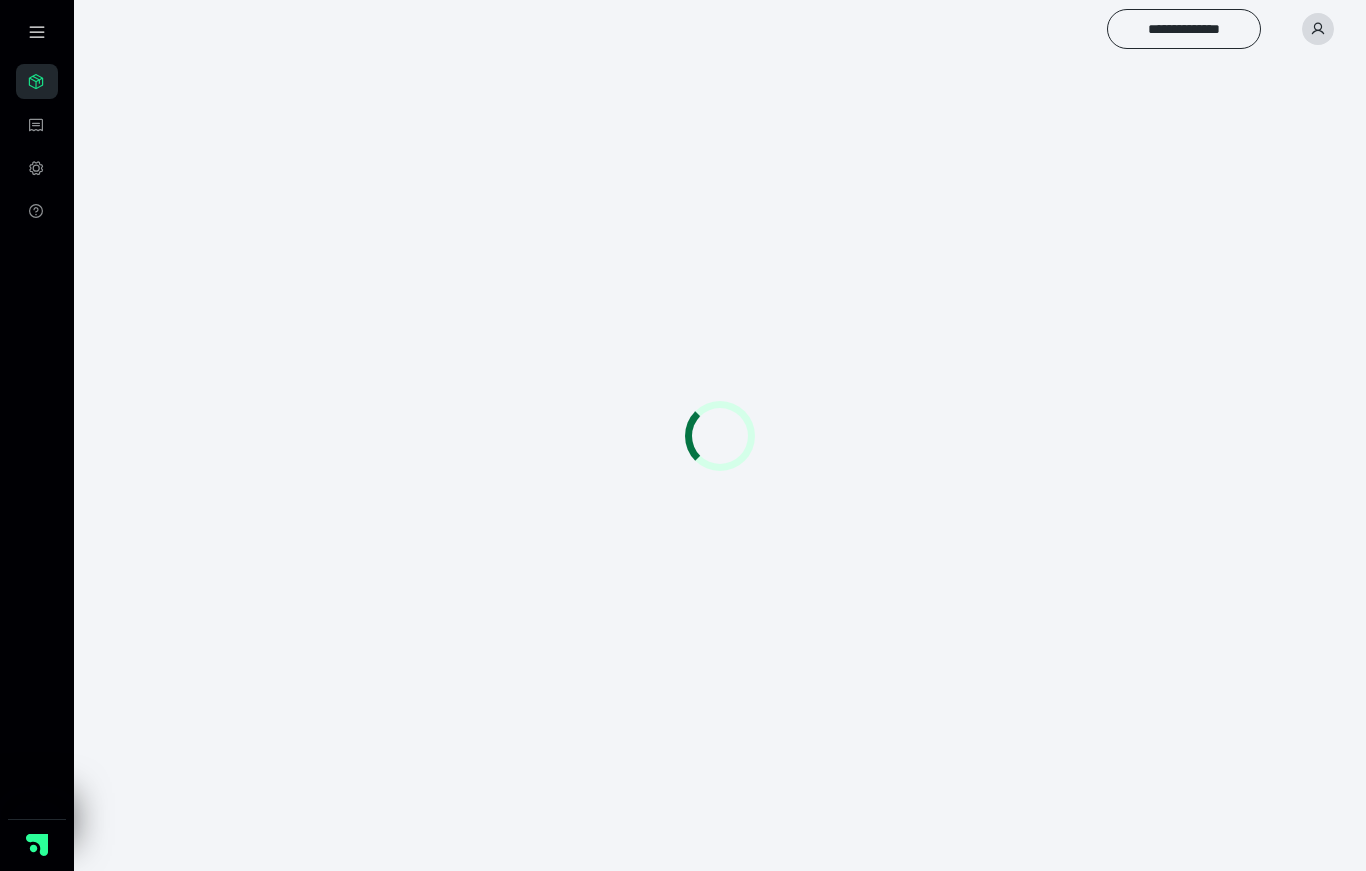 scroll, scrollTop: 0, scrollLeft: 0, axis: both 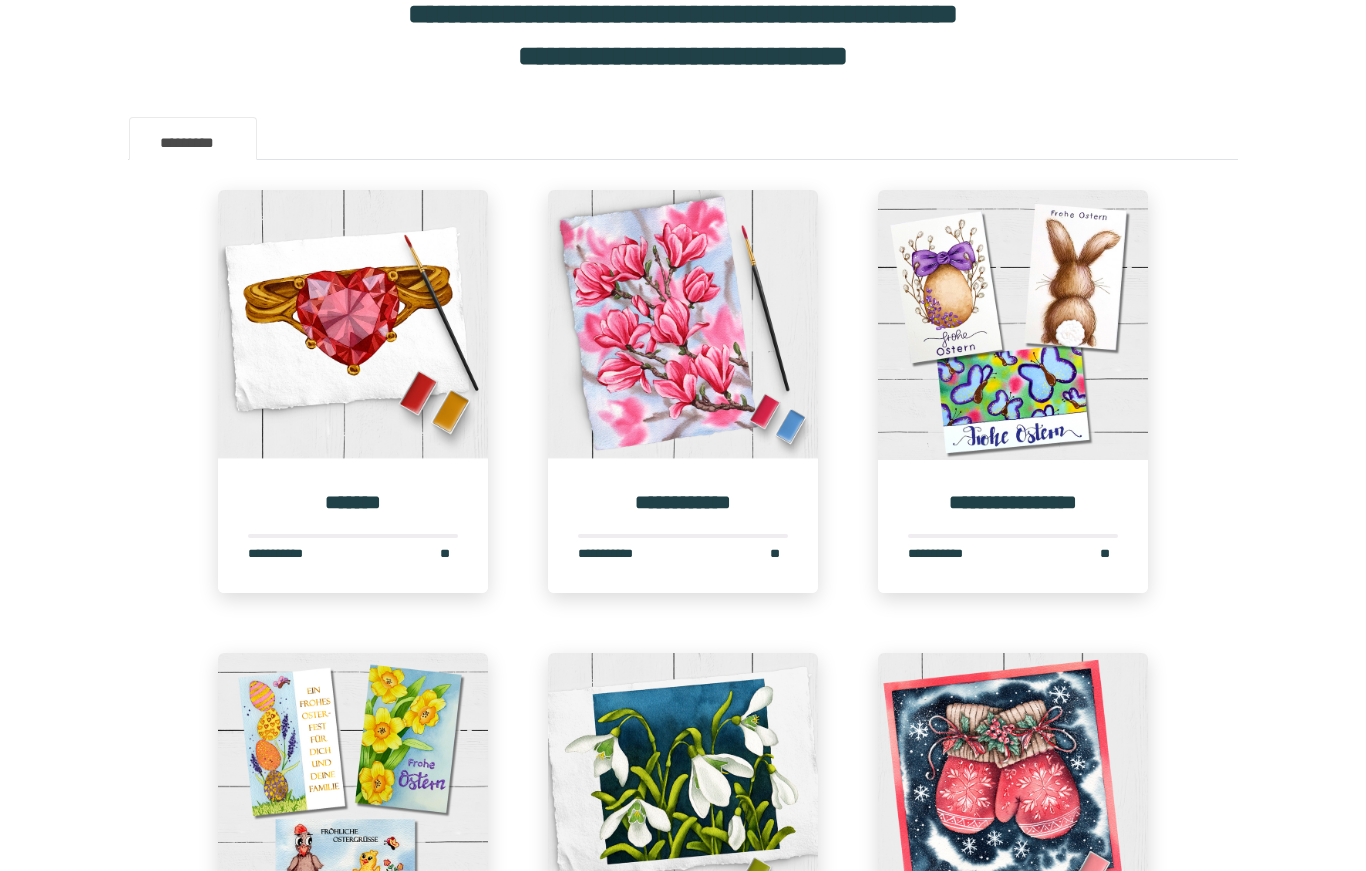 click at bounding box center [683, 325] 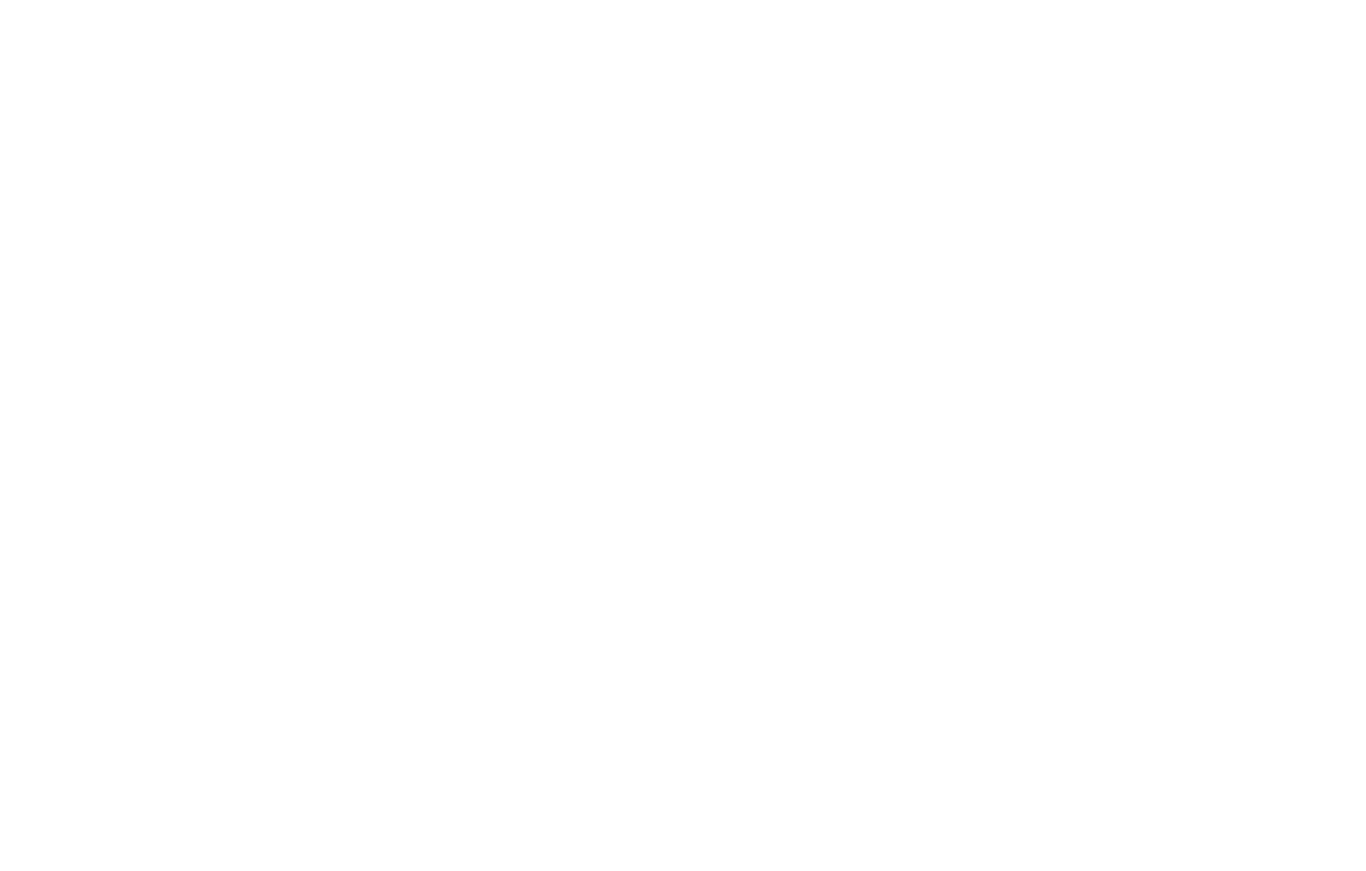 scroll, scrollTop: 56, scrollLeft: 0, axis: vertical 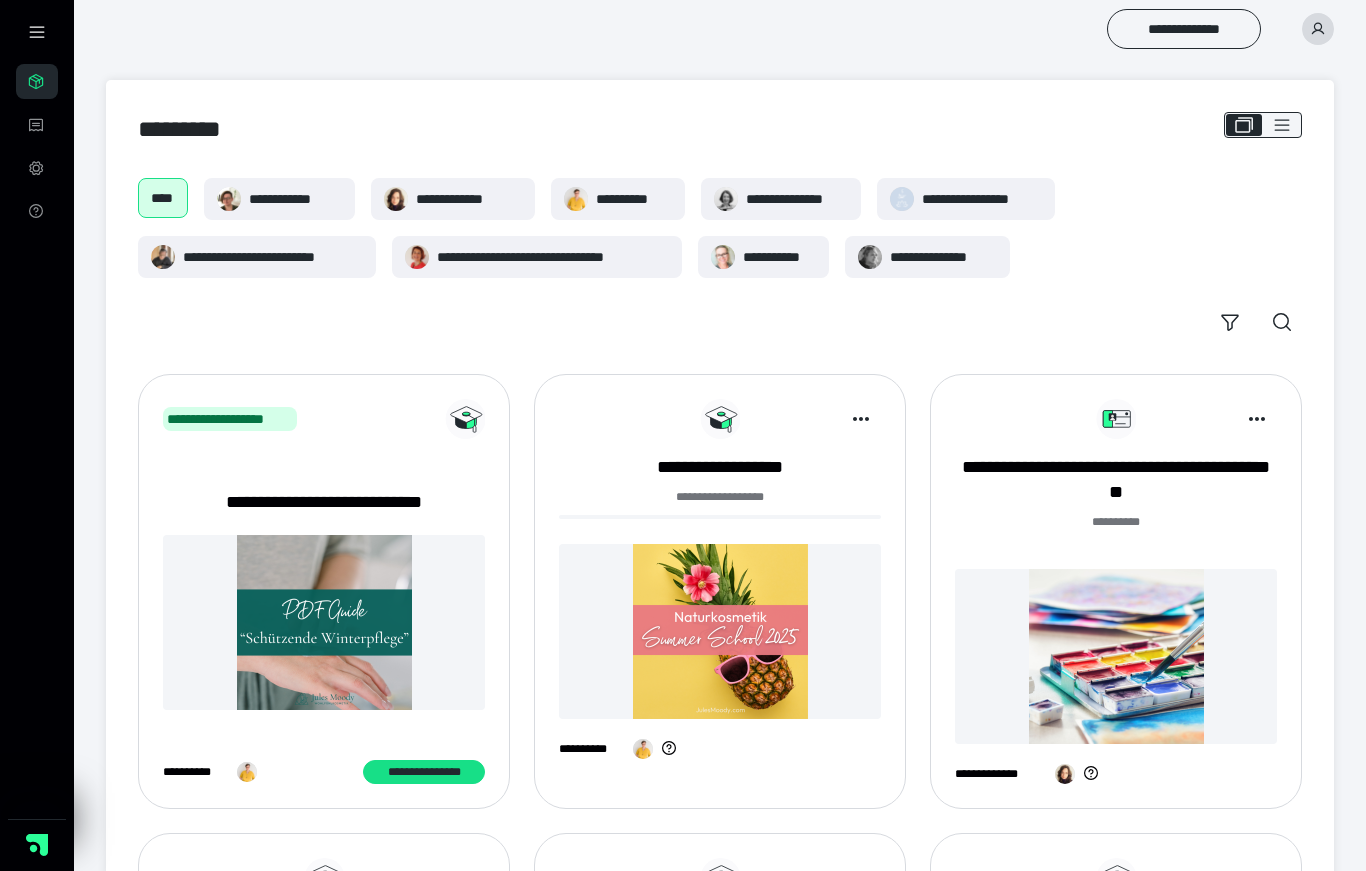 click on "**********" at bounding box center [469, 199] 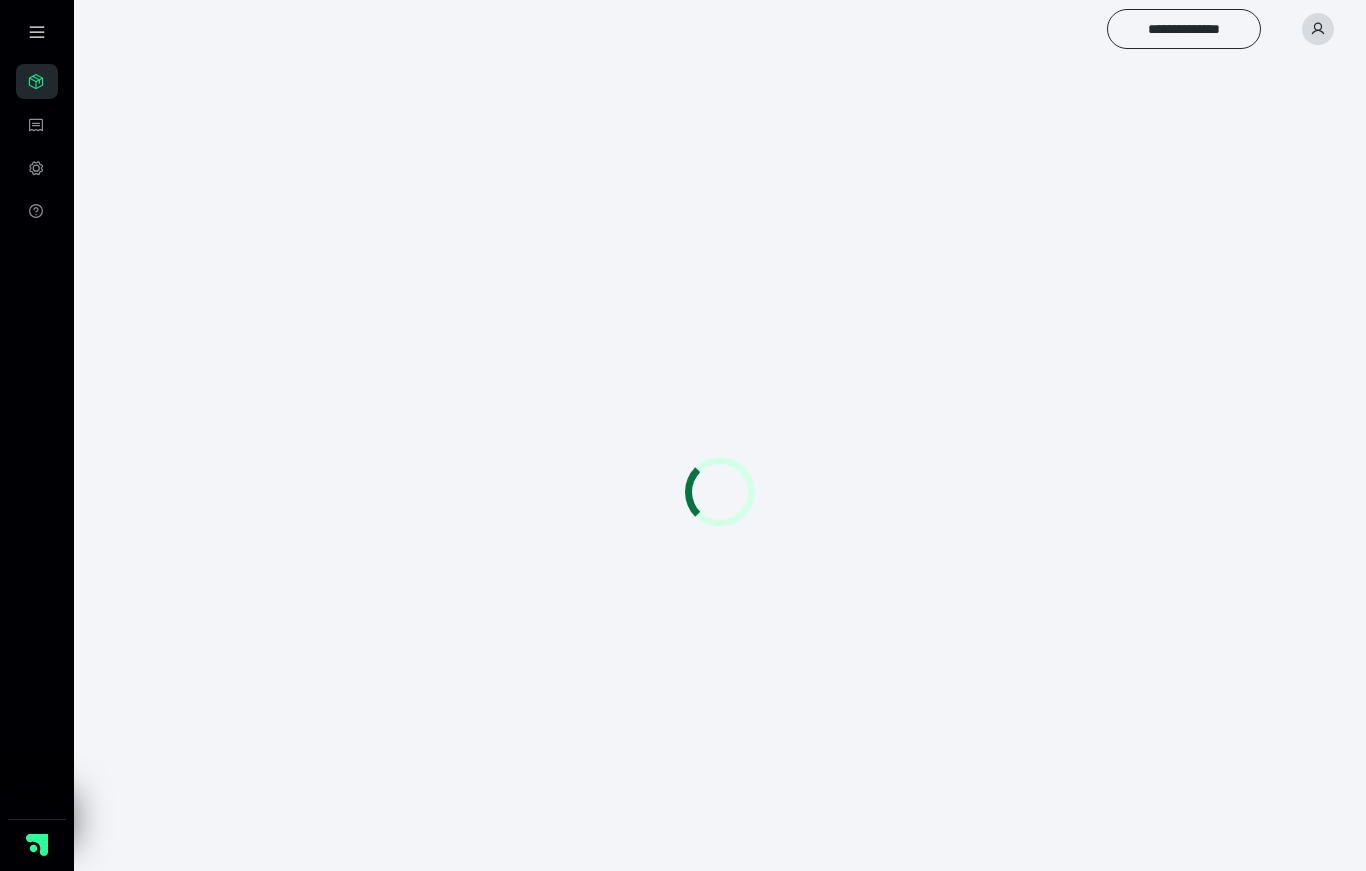 scroll, scrollTop: 0, scrollLeft: 0, axis: both 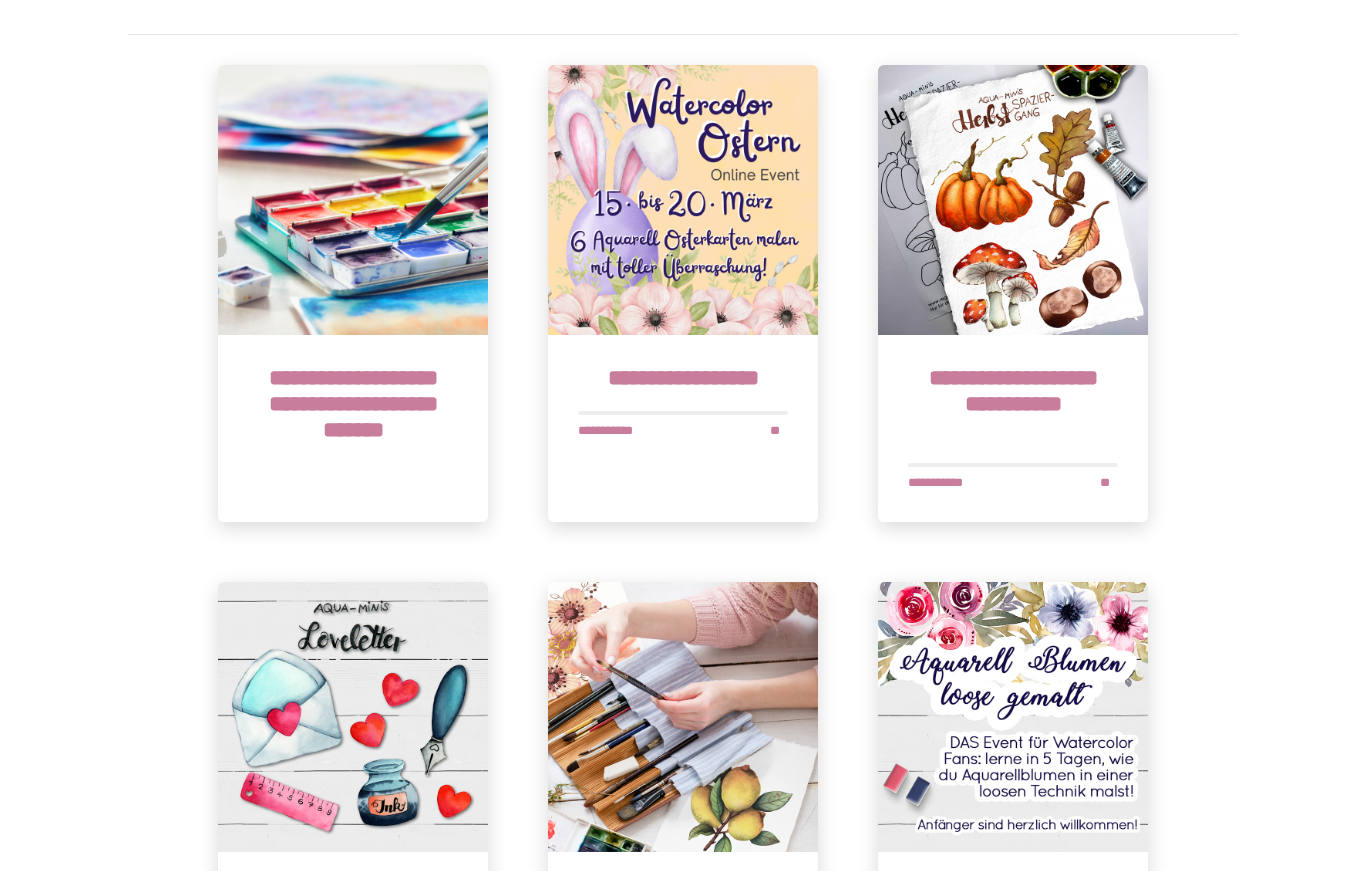 click at bounding box center (353, 200) 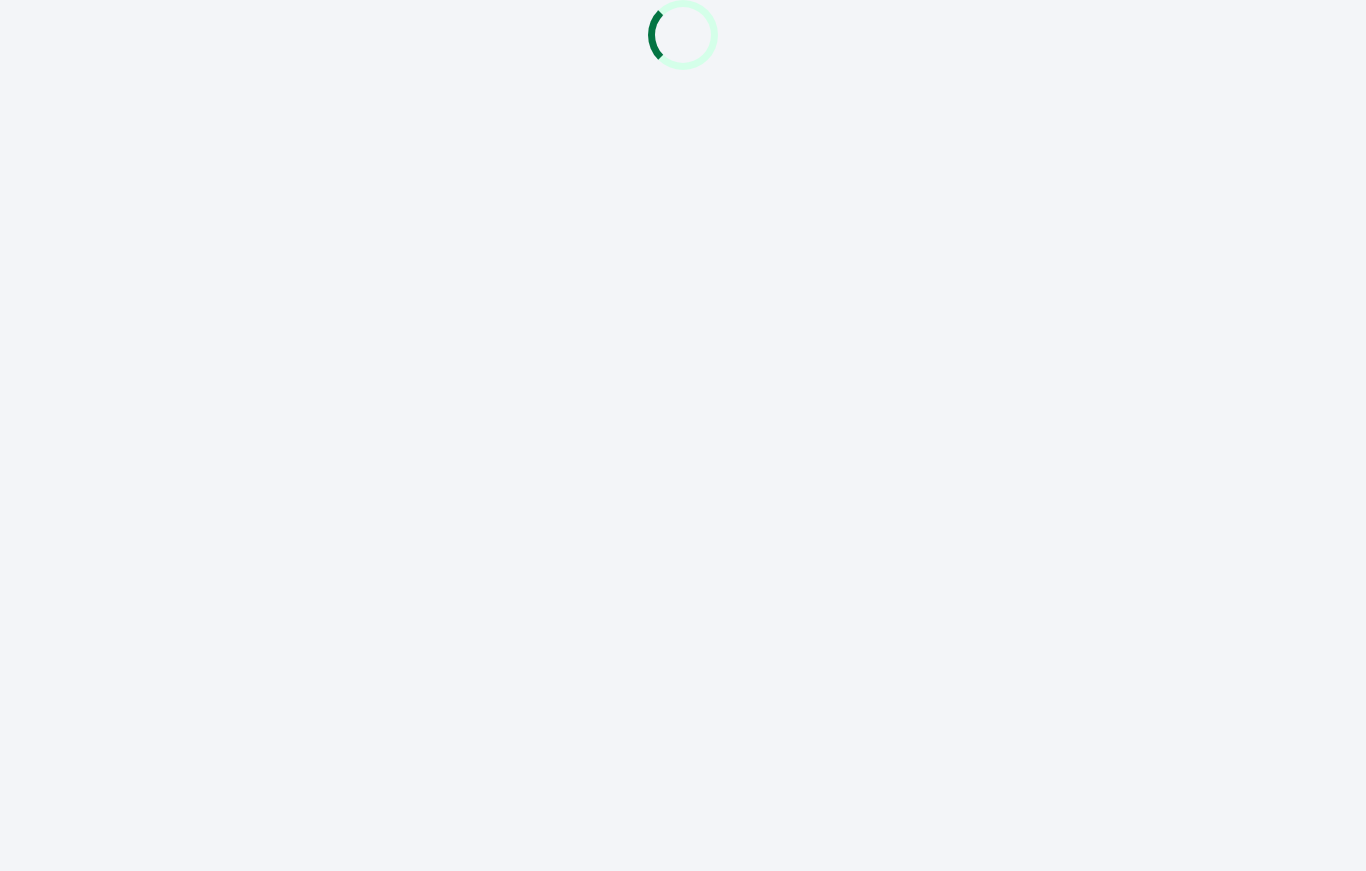 scroll, scrollTop: 0, scrollLeft: 0, axis: both 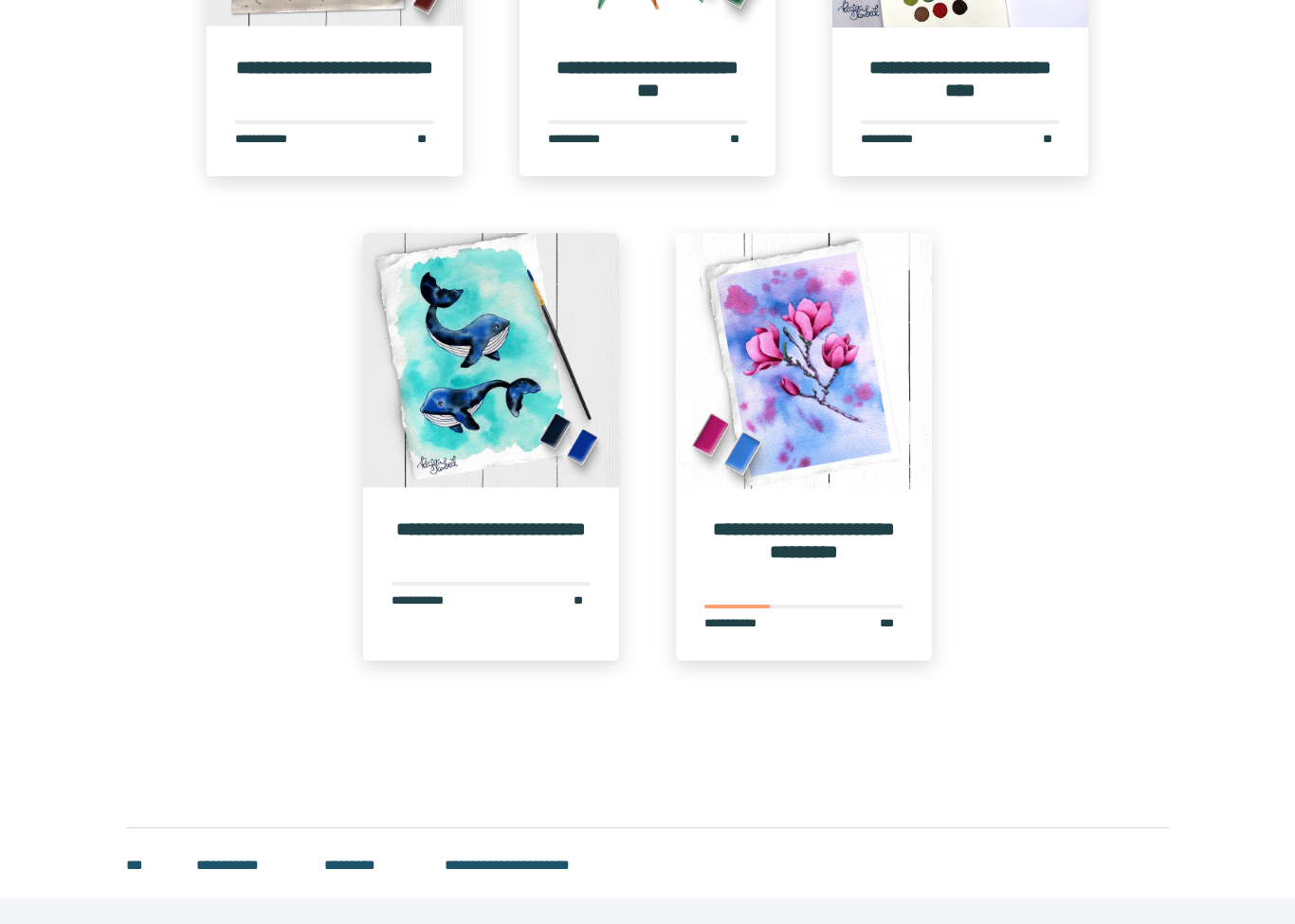 click at bounding box center [804, 361] 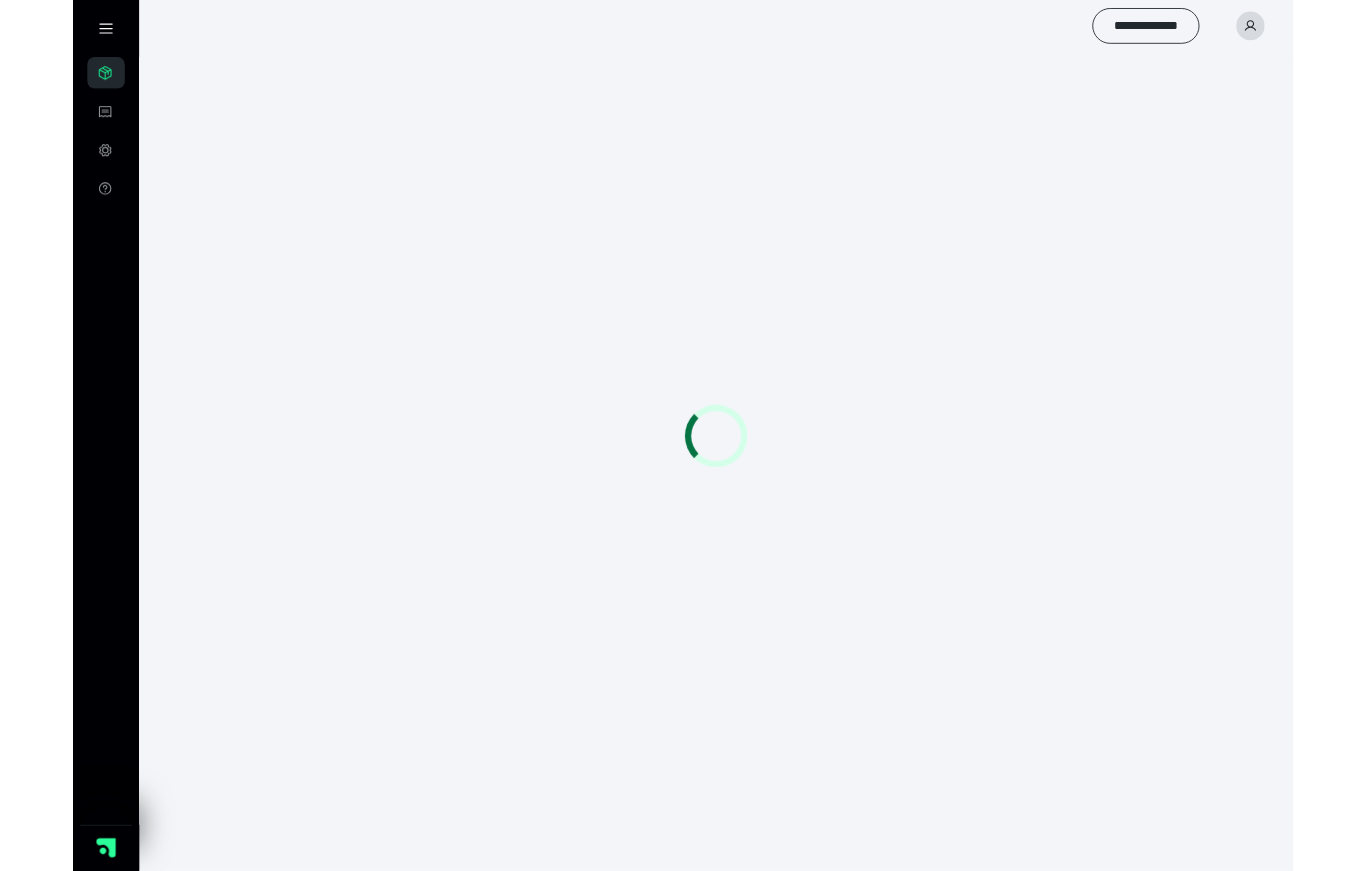 scroll, scrollTop: 56, scrollLeft: 0, axis: vertical 